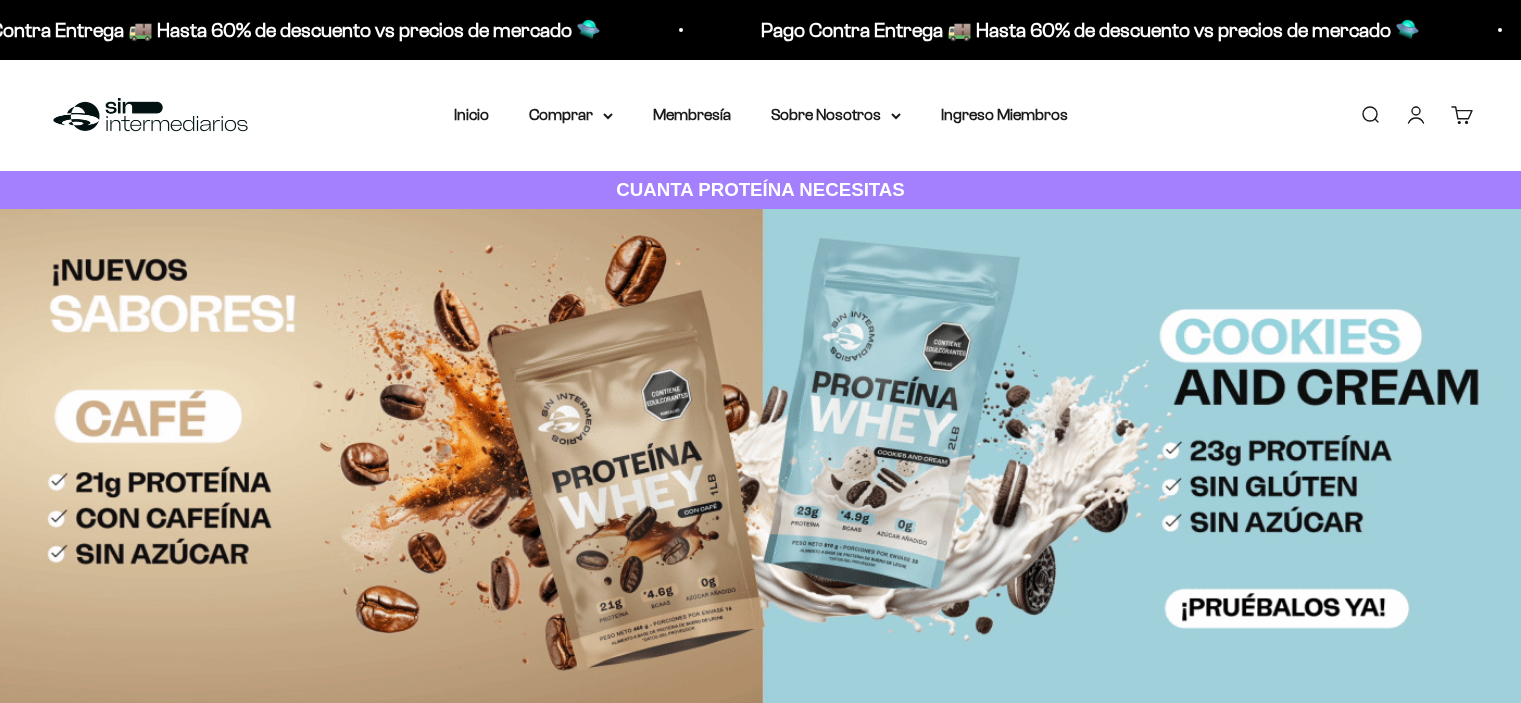 scroll, scrollTop: 0, scrollLeft: 0, axis: both 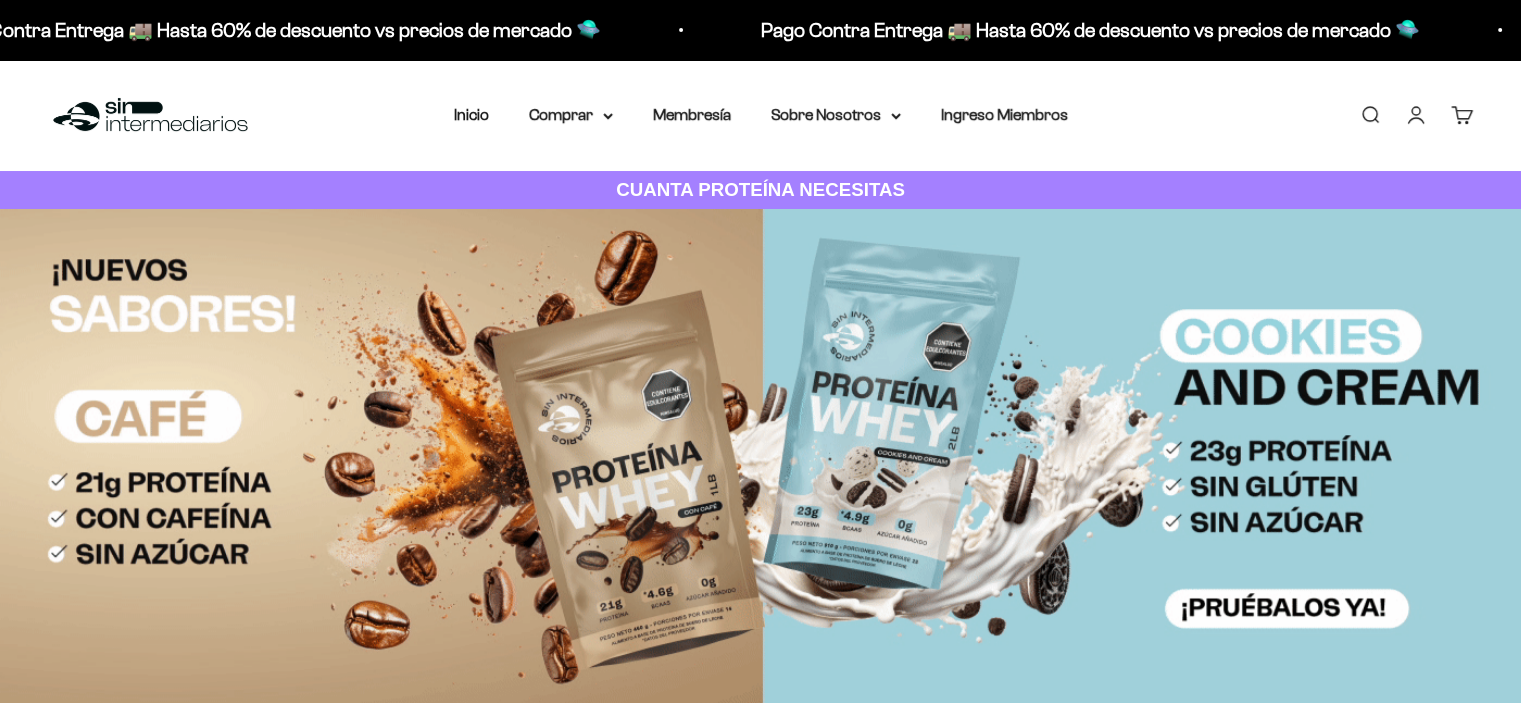 click on "0" at bounding box center (1473, 107) 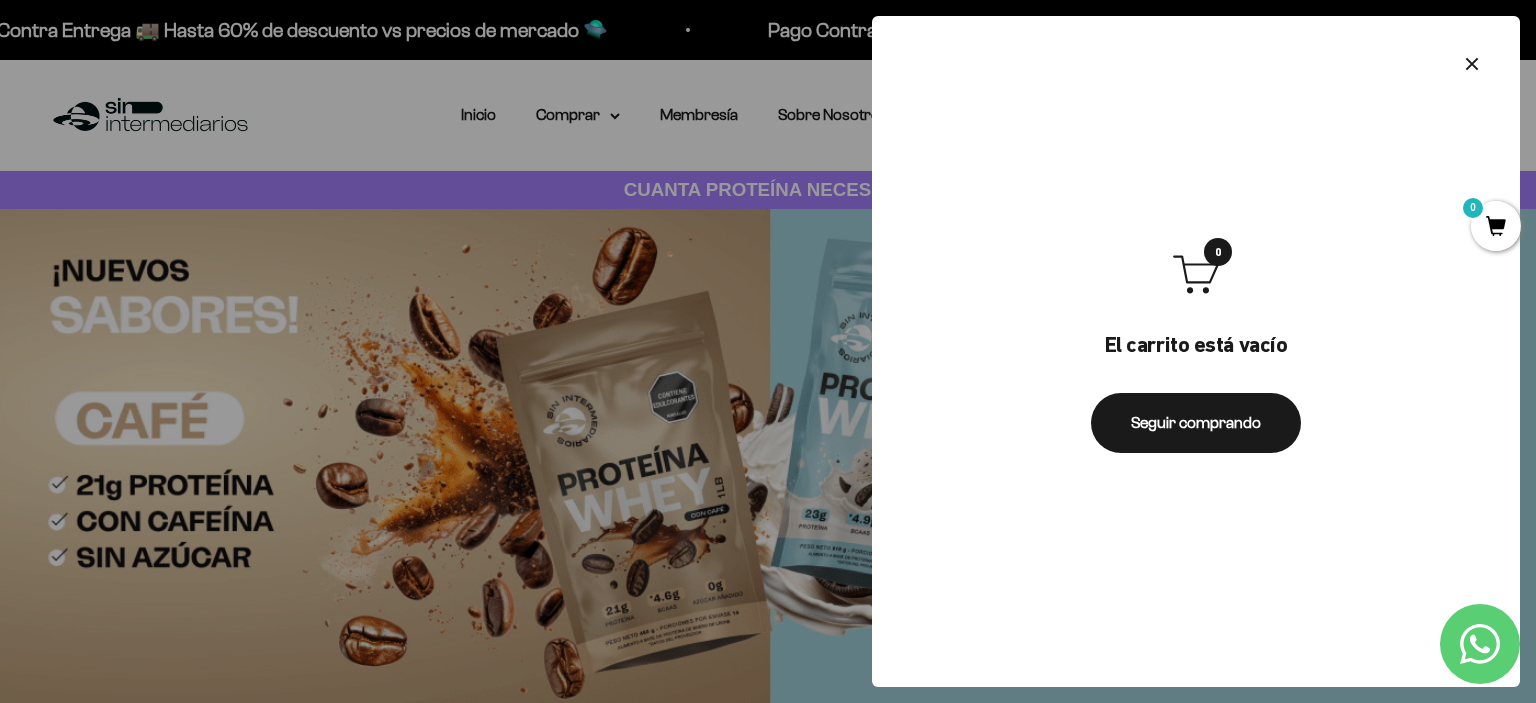 click 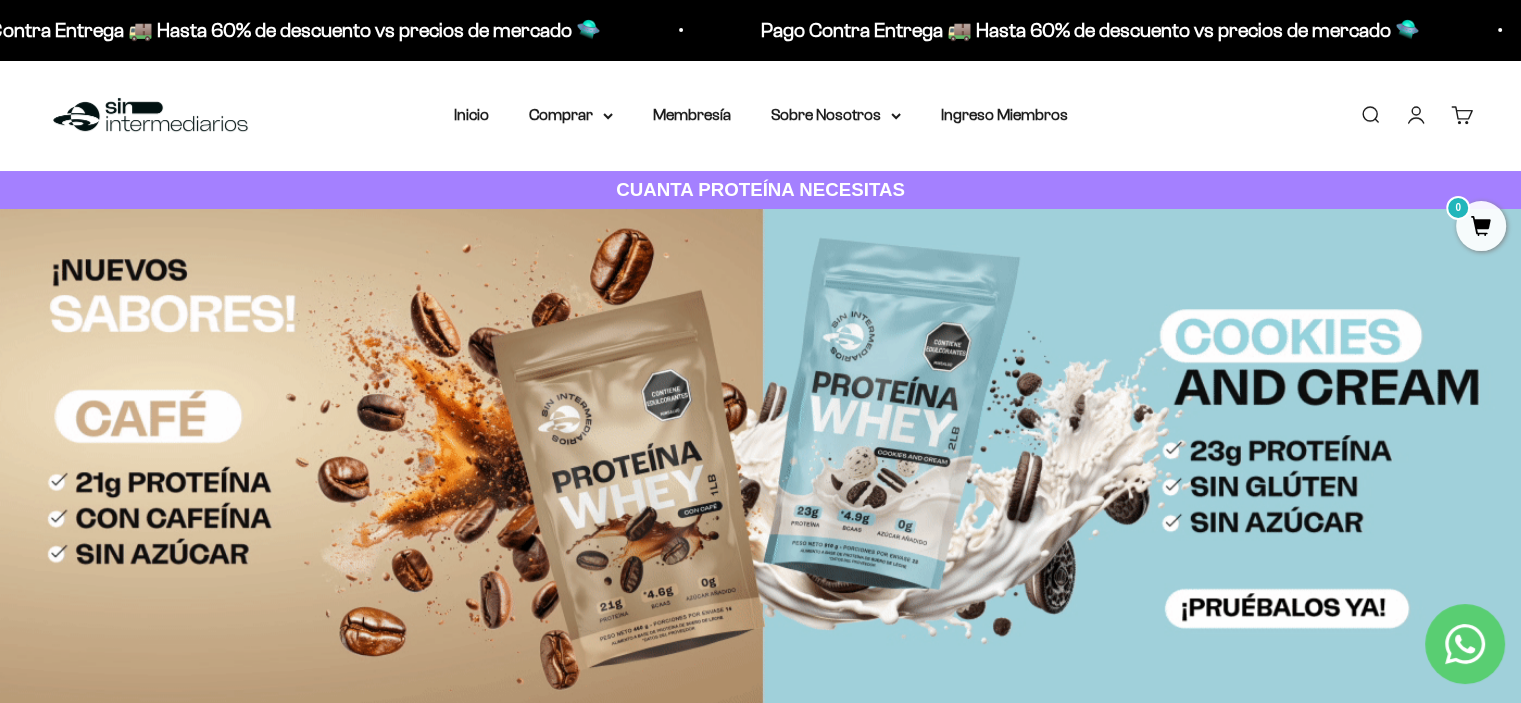 click on "Iniciar sesión" at bounding box center (1416, 115) 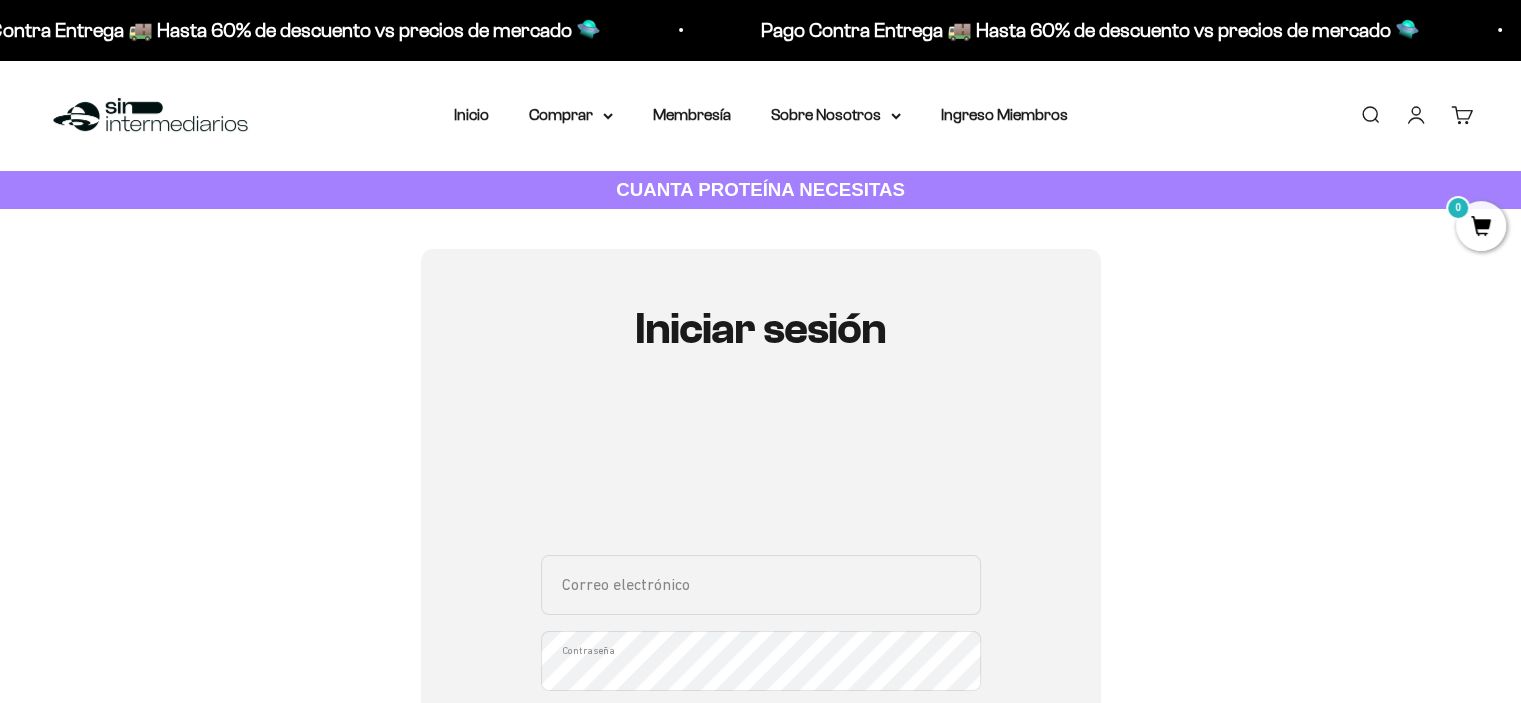 scroll, scrollTop: 100, scrollLeft: 0, axis: vertical 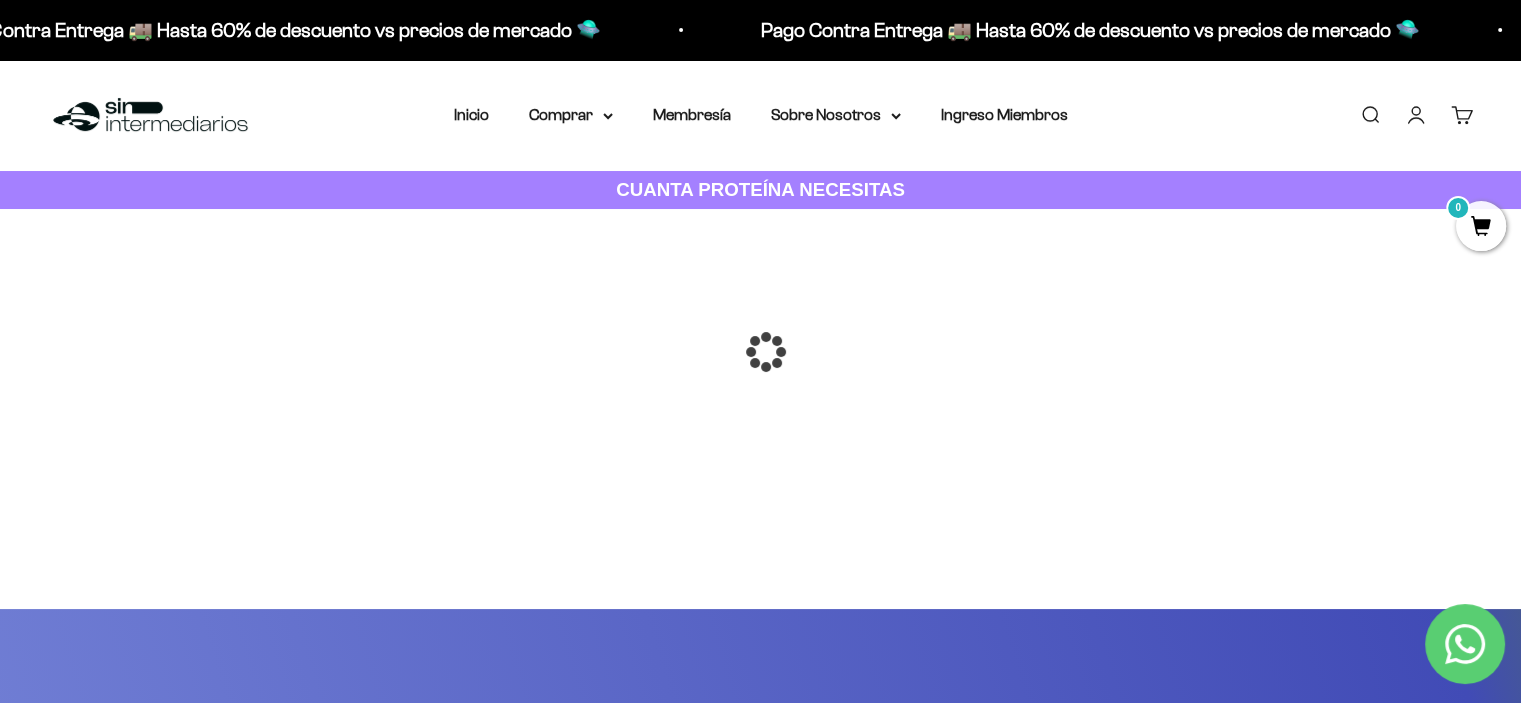 click 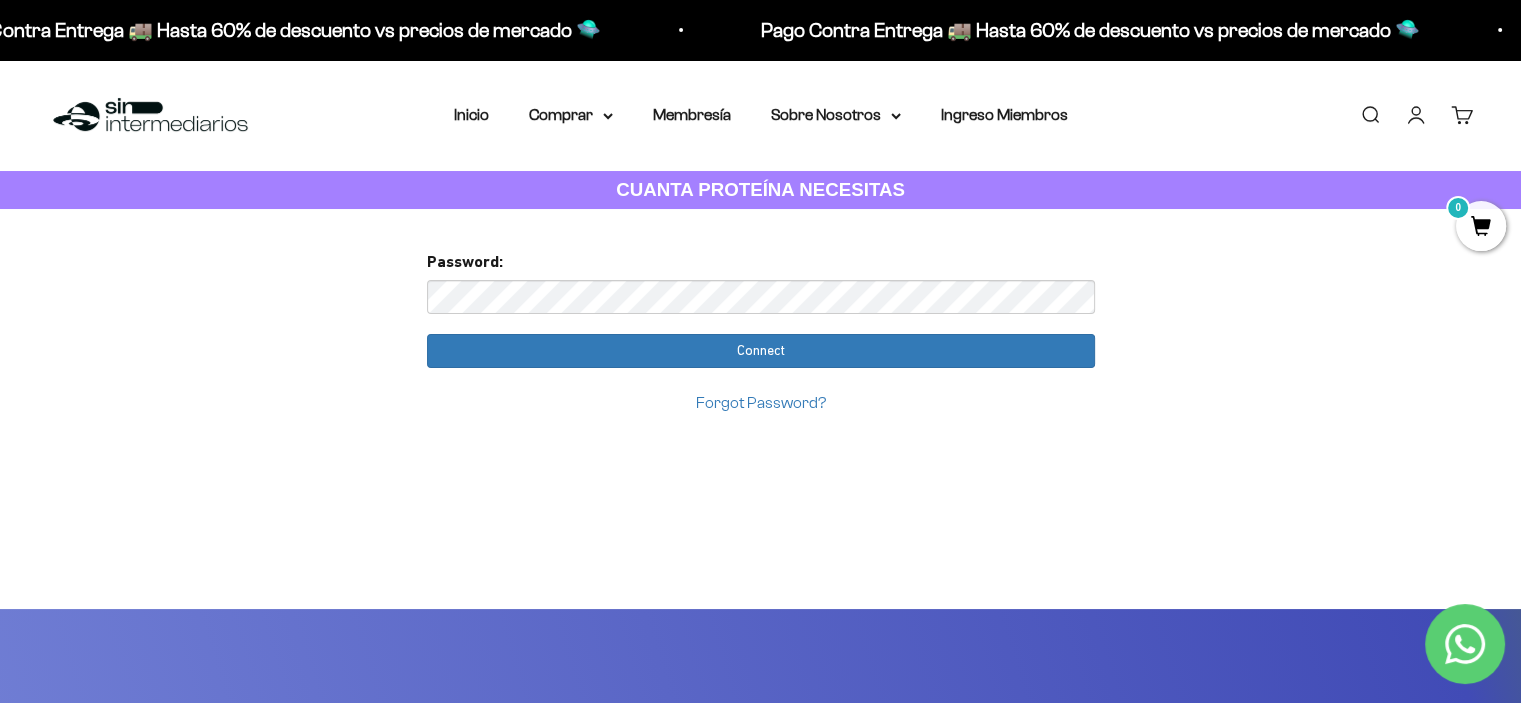 click on "Connect" at bounding box center (761, 351) 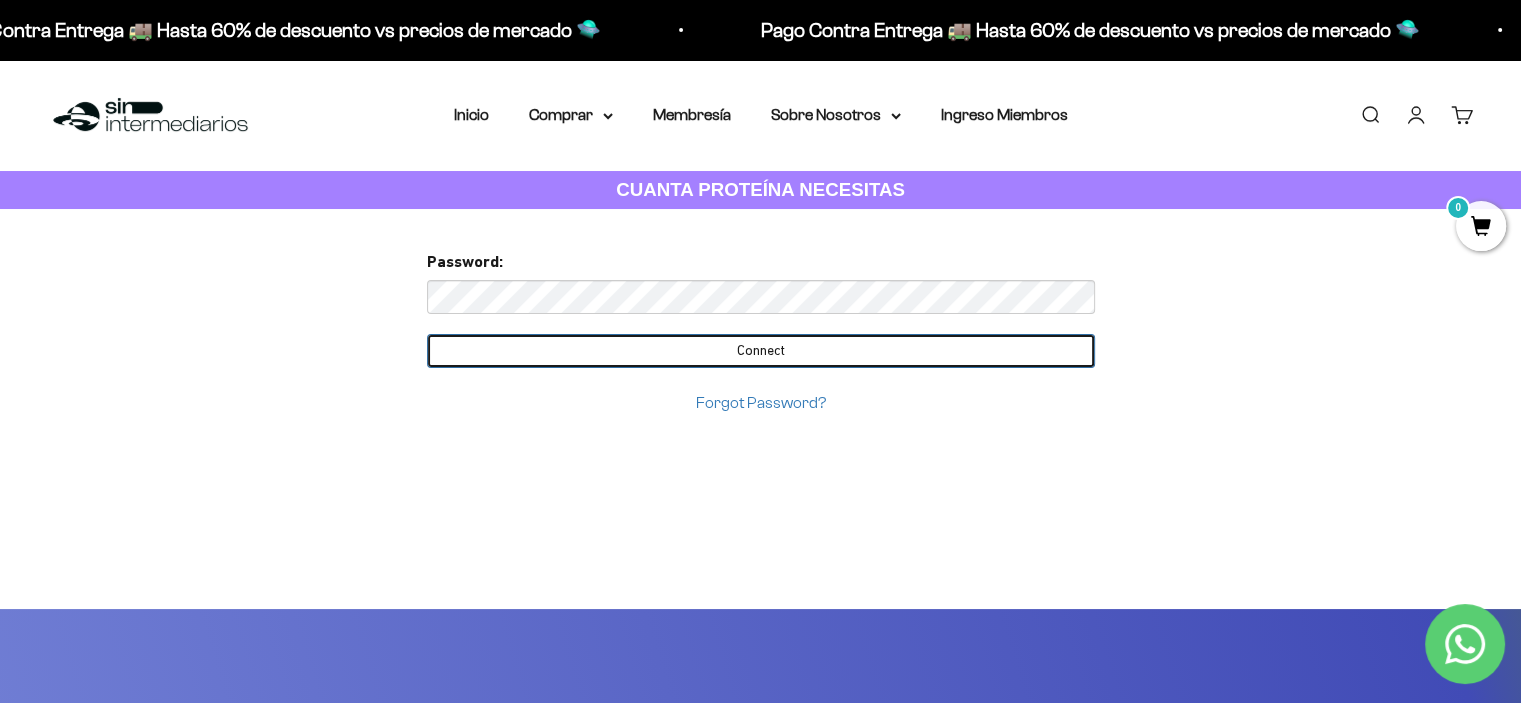 click on "Connect" at bounding box center (761, 351) 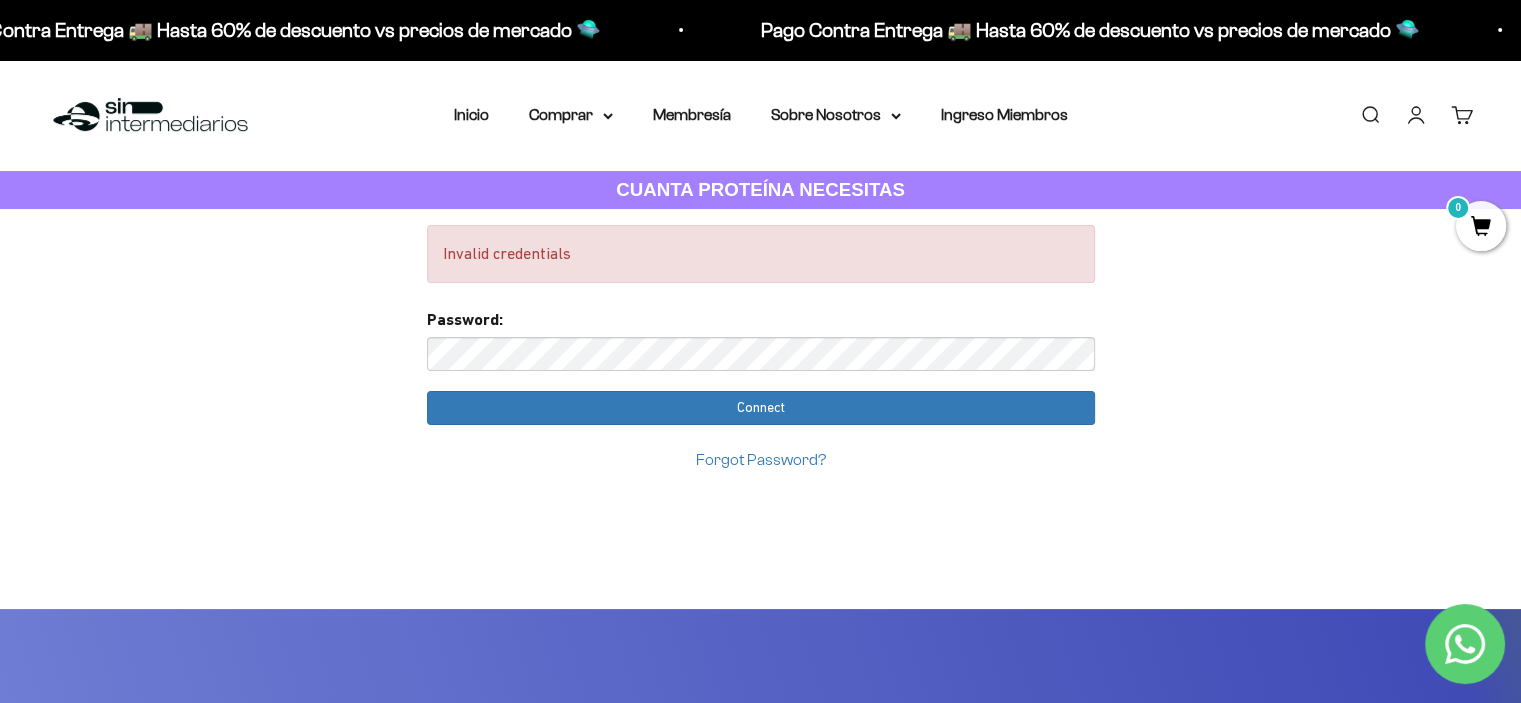 click on "Invalid credentials
Too many requests. Please try again later.
Username:
adrianarciniegas.arq@gmail.com
Passw    ord:
Login
You already have an account
Please enter password for  adrianarciniegas.arq@gmail.com  in  SinIntermediarios  to complete your account setup with  google .
Password:
Connect
Forgot Password? Email:" at bounding box center [760, 1007] 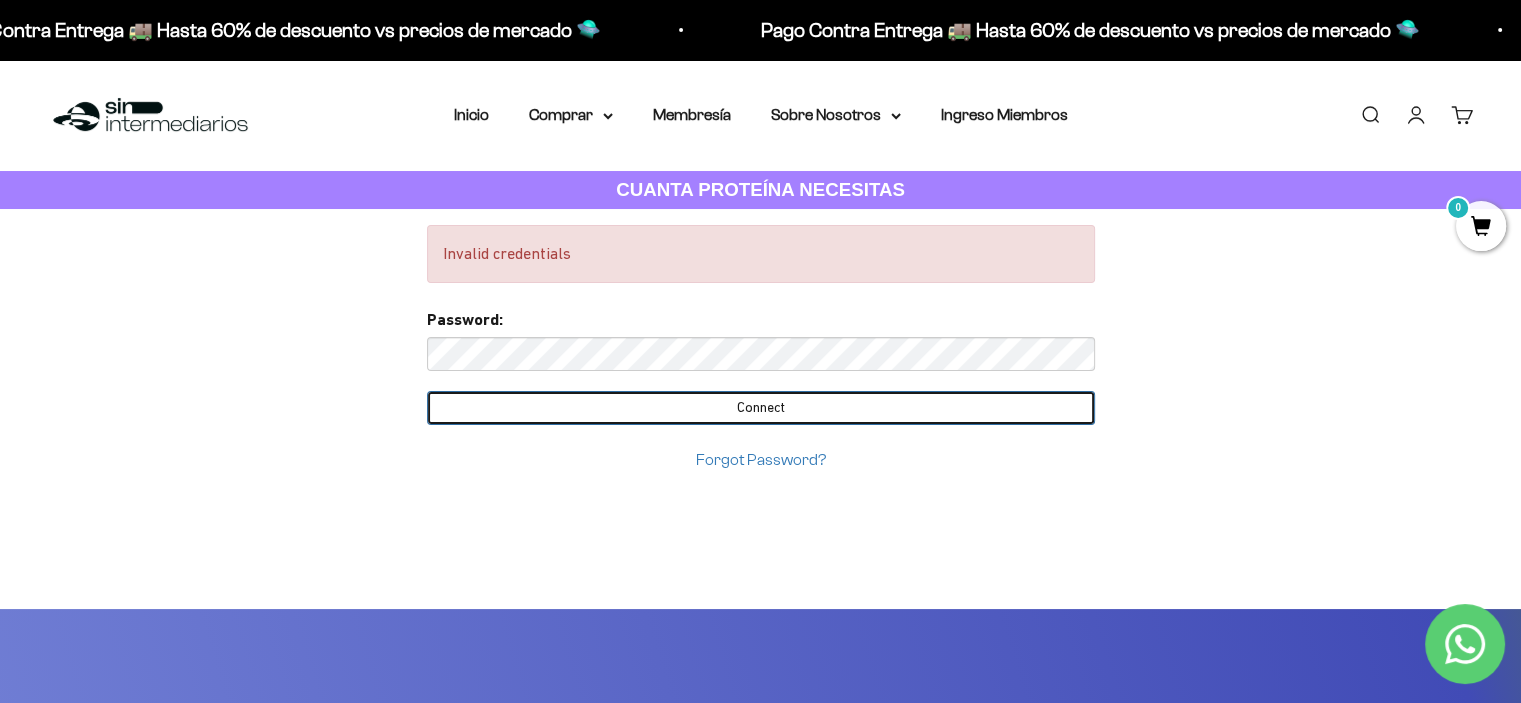 click on "Connect" at bounding box center [761, 408] 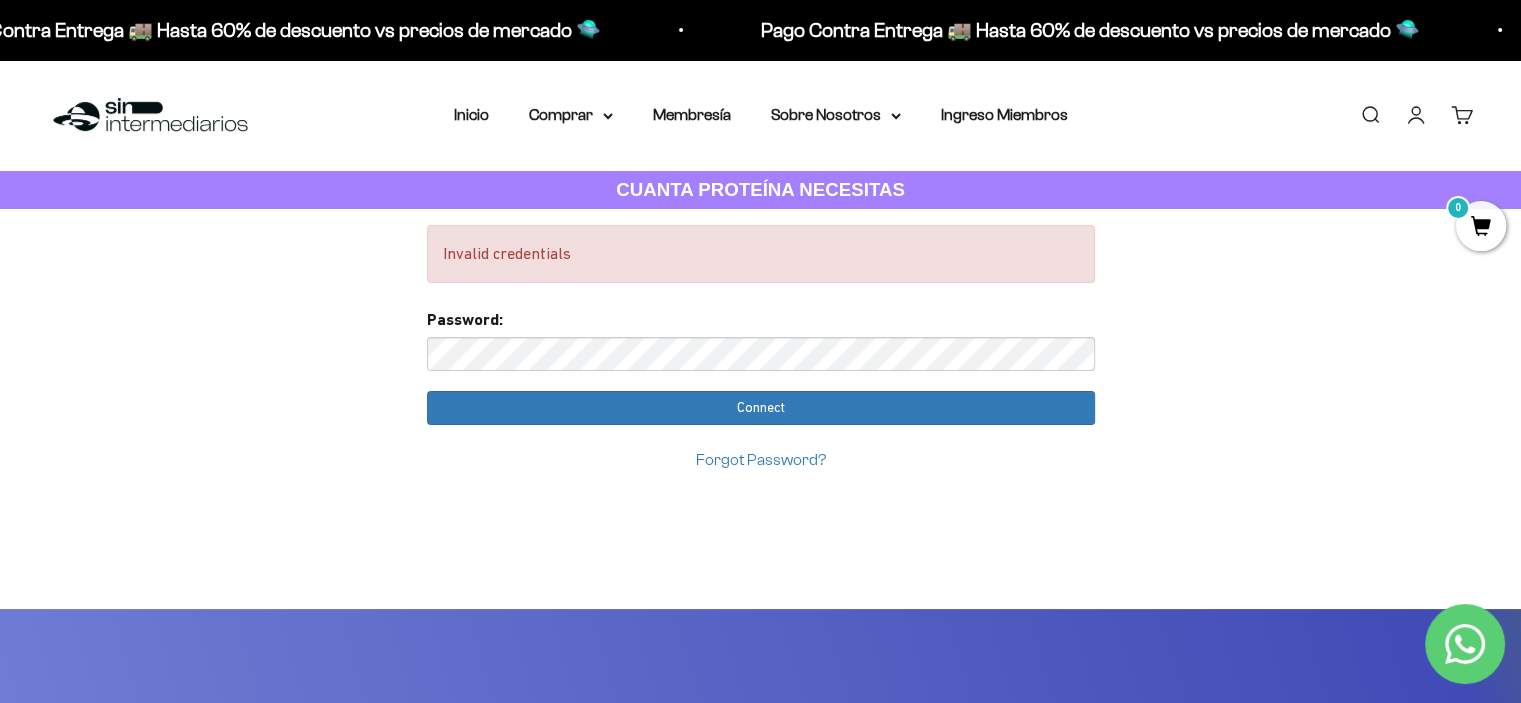 click on "Forgot Password?" at bounding box center (761, 459) 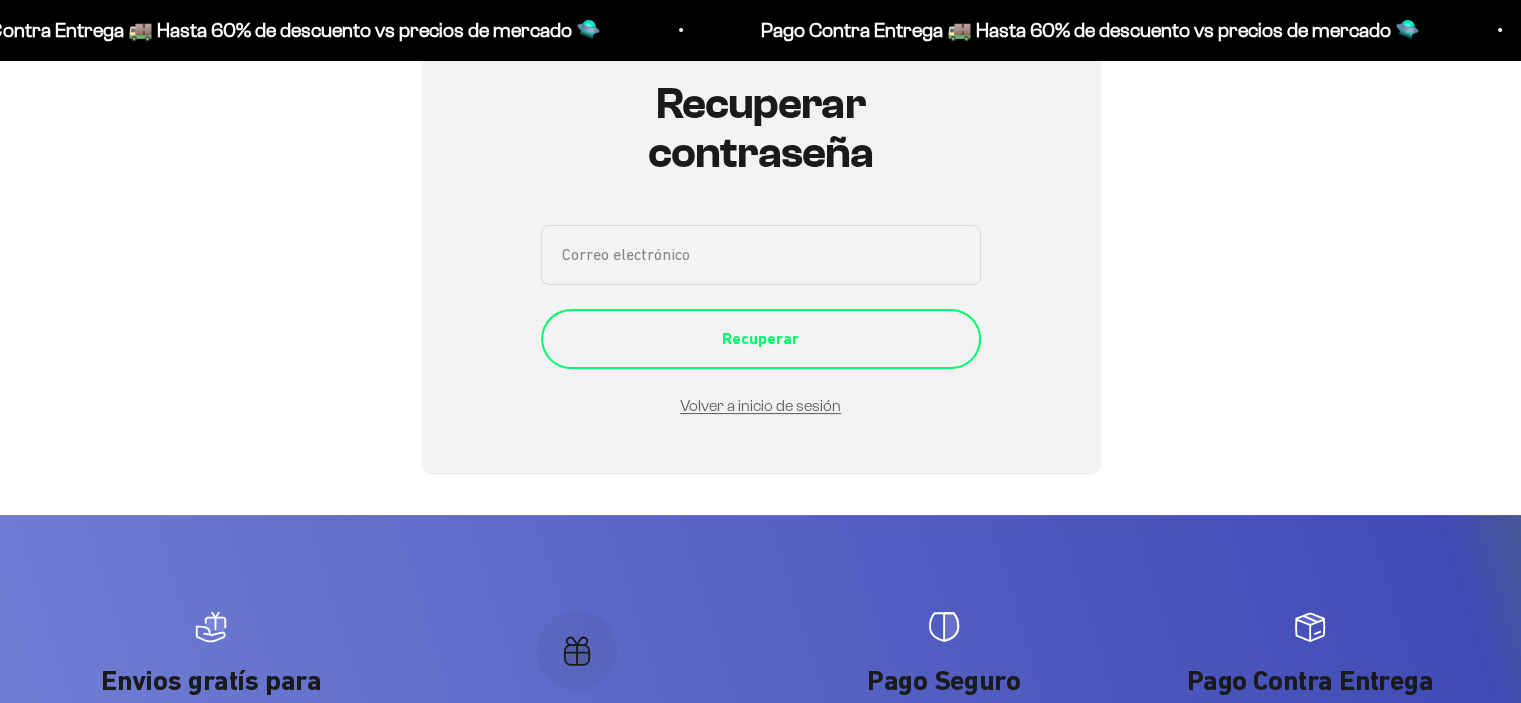 scroll, scrollTop: 225, scrollLeft: 0, axis: vertical 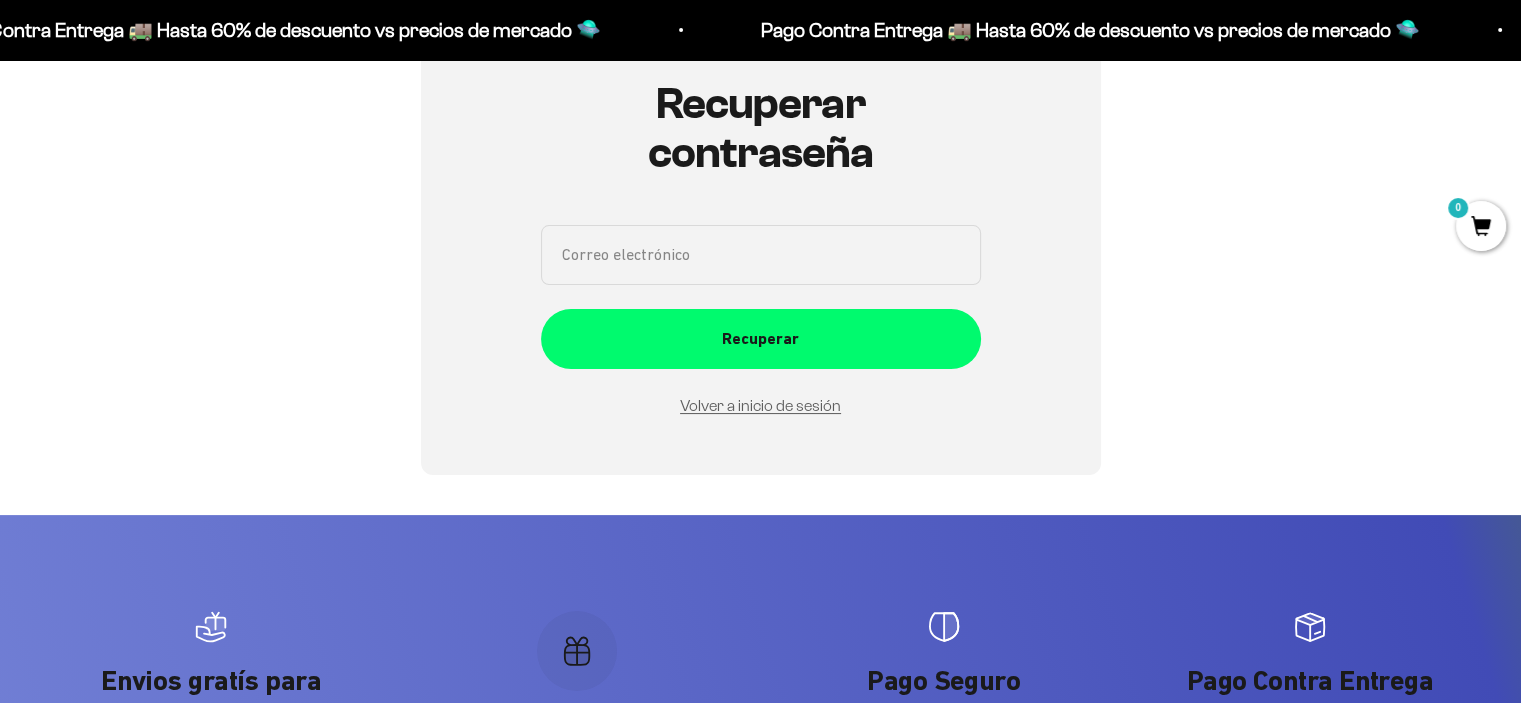 click on "Correo electrónico" at bounding box center (761, 255) 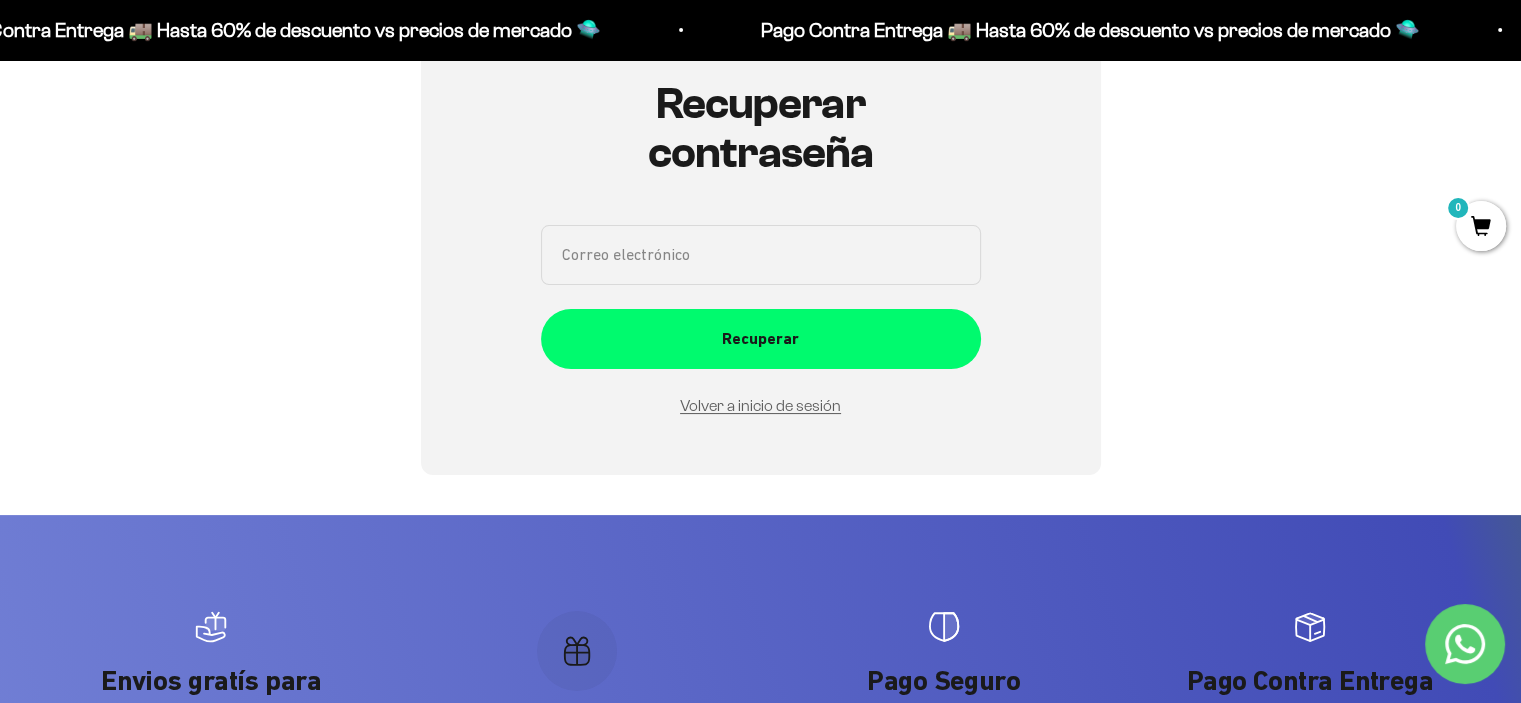 type on "adrianarciniegas.arq@gmail.com" 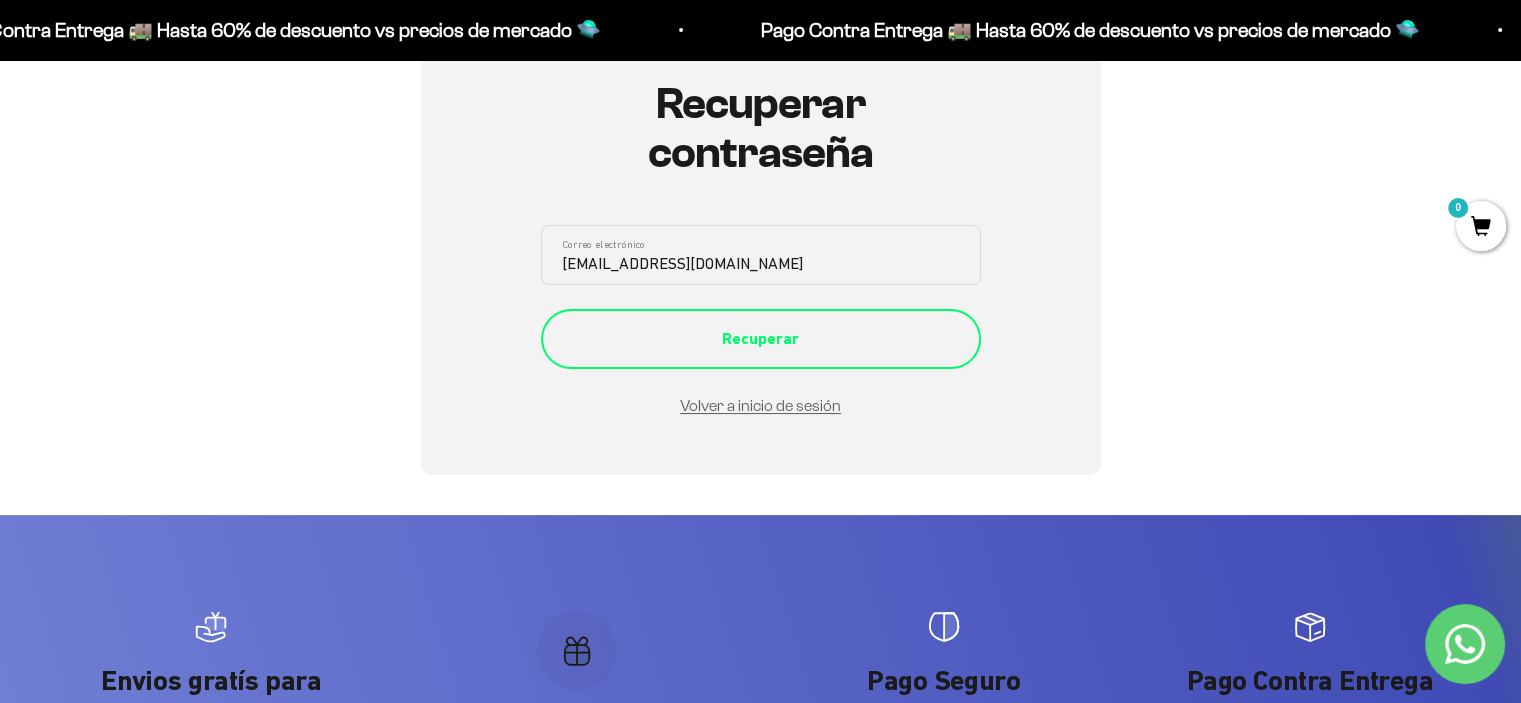 click on "Recuperar" at bounding box center (761, 339) 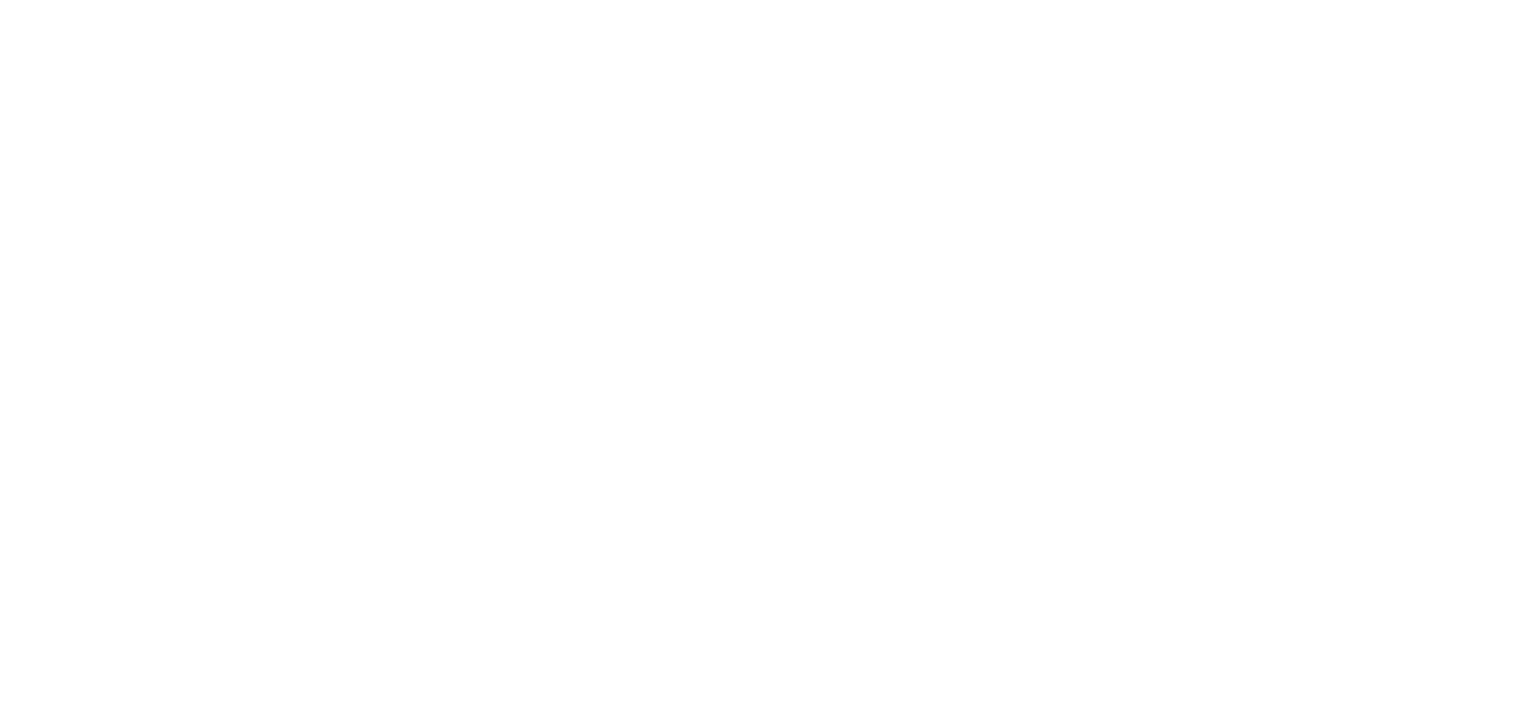 scroll, scrollTop: 0, scrollLeft: 0, axis: both 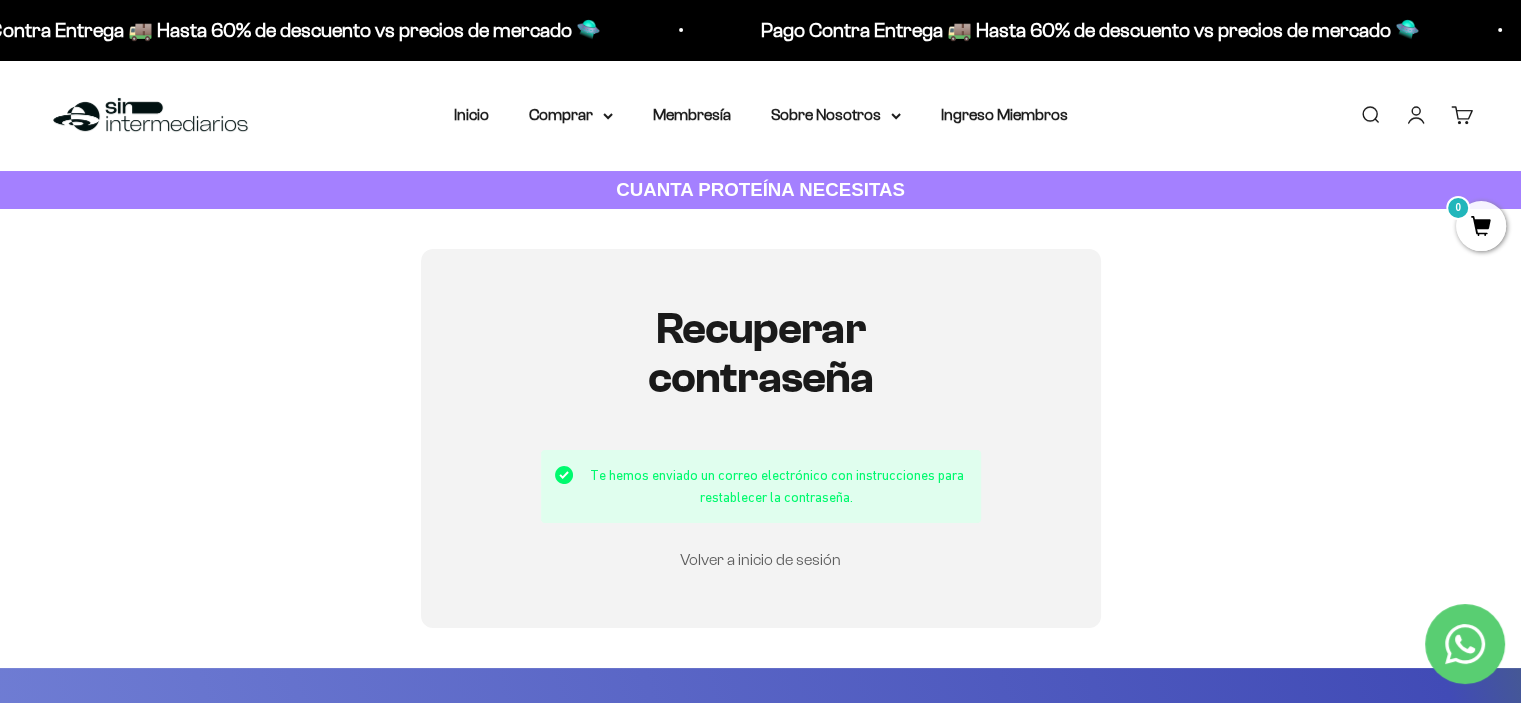 click on "Volver a inicio de sesión" at bounding box center [760, 559] 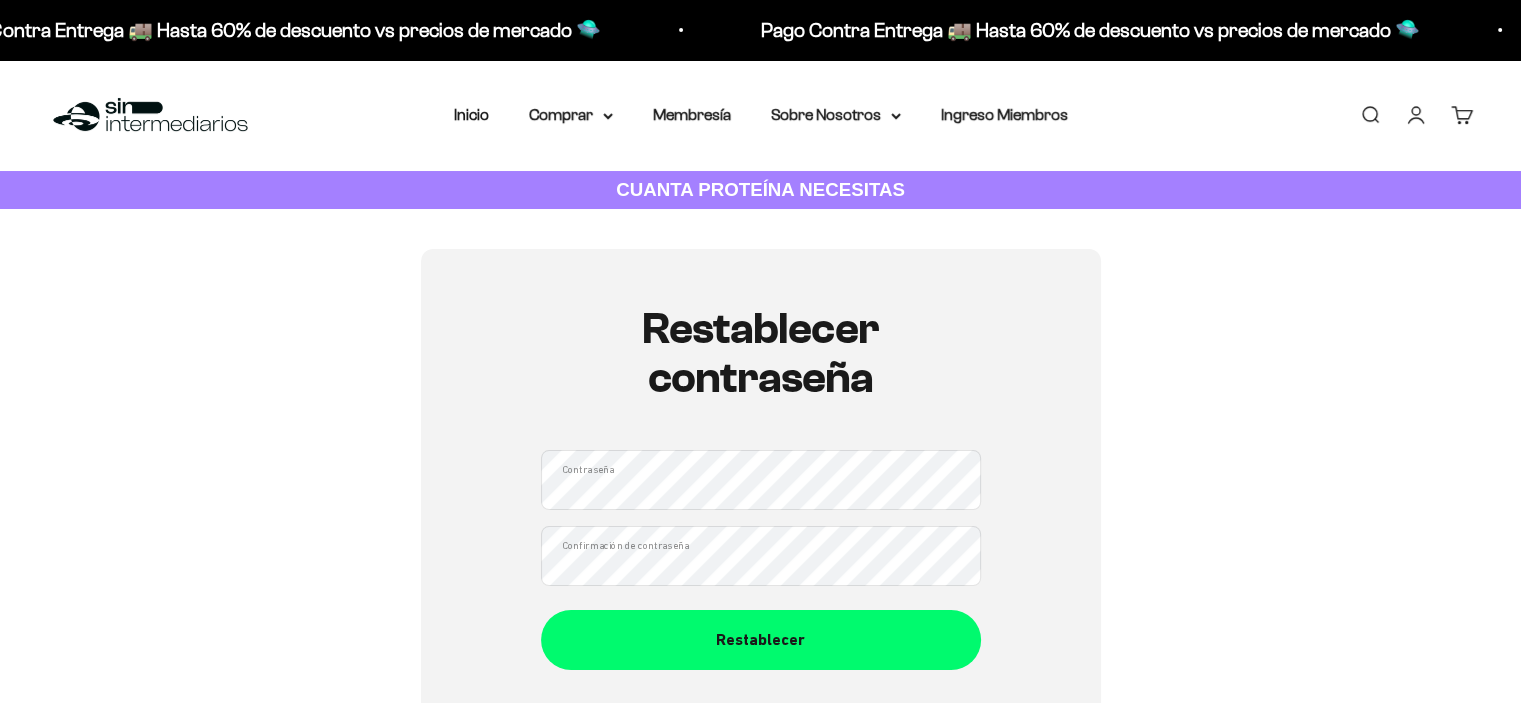 scroll, scrollTop: 100, scrollLeft: 0, axis: vertical 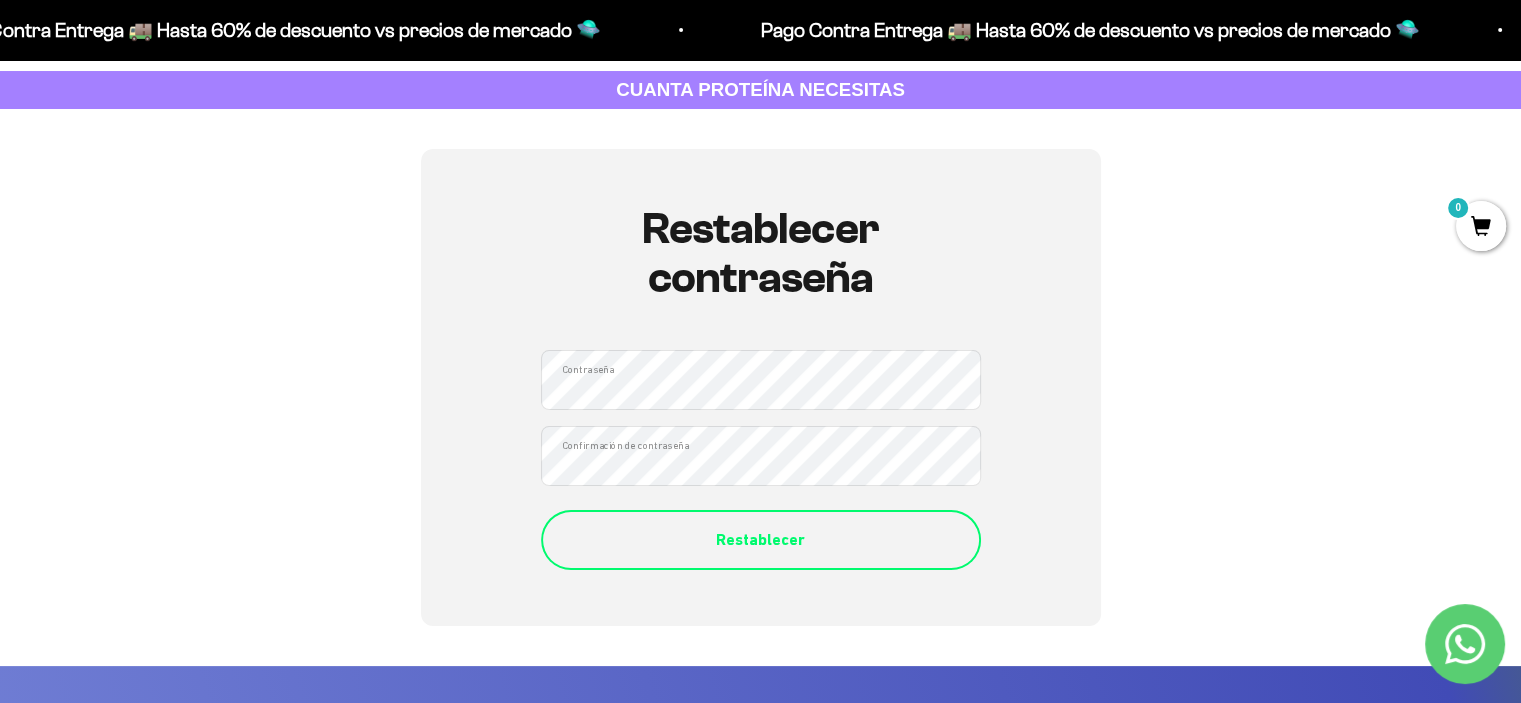 click on "Restablecer" at bounding box center [761, 540] 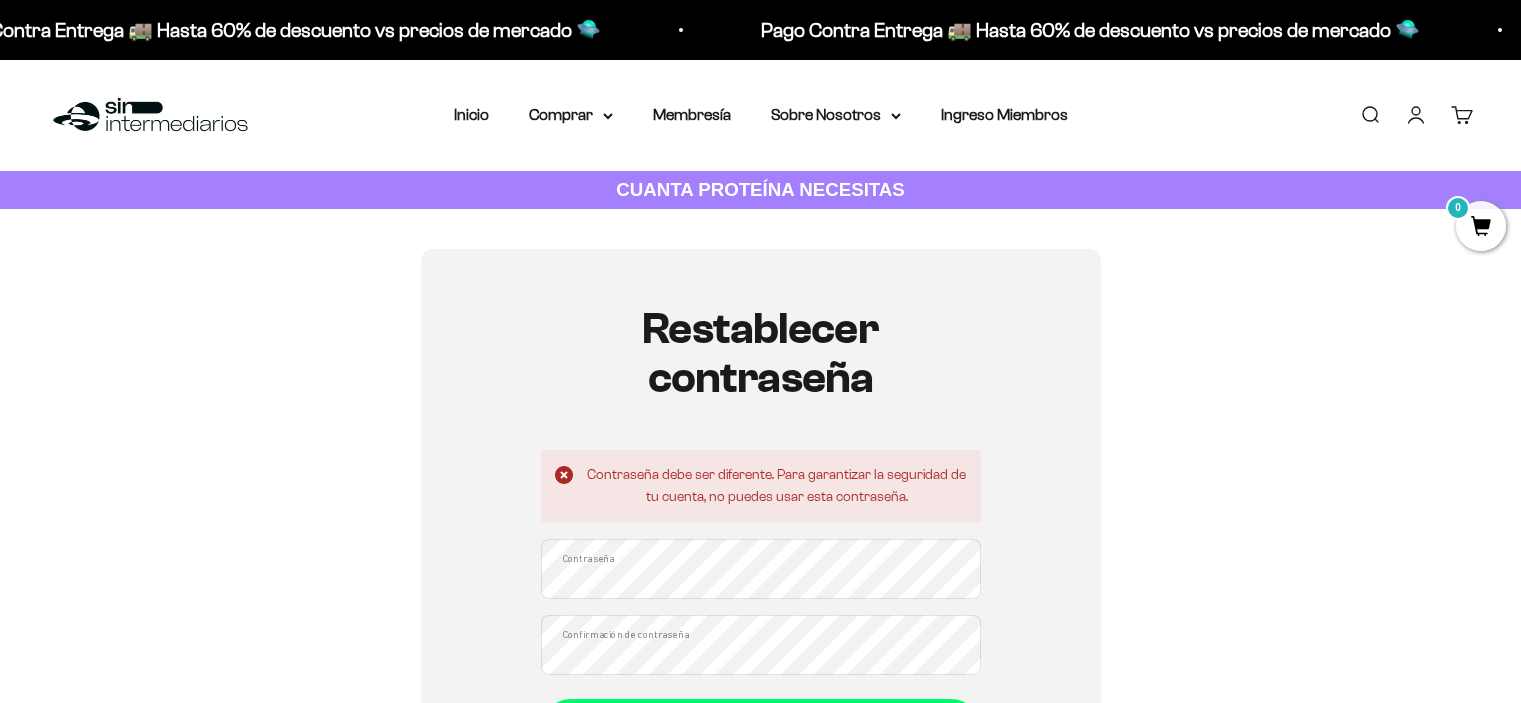 scroll, scrollTop: 0, scrollLeft: 0, axis: both 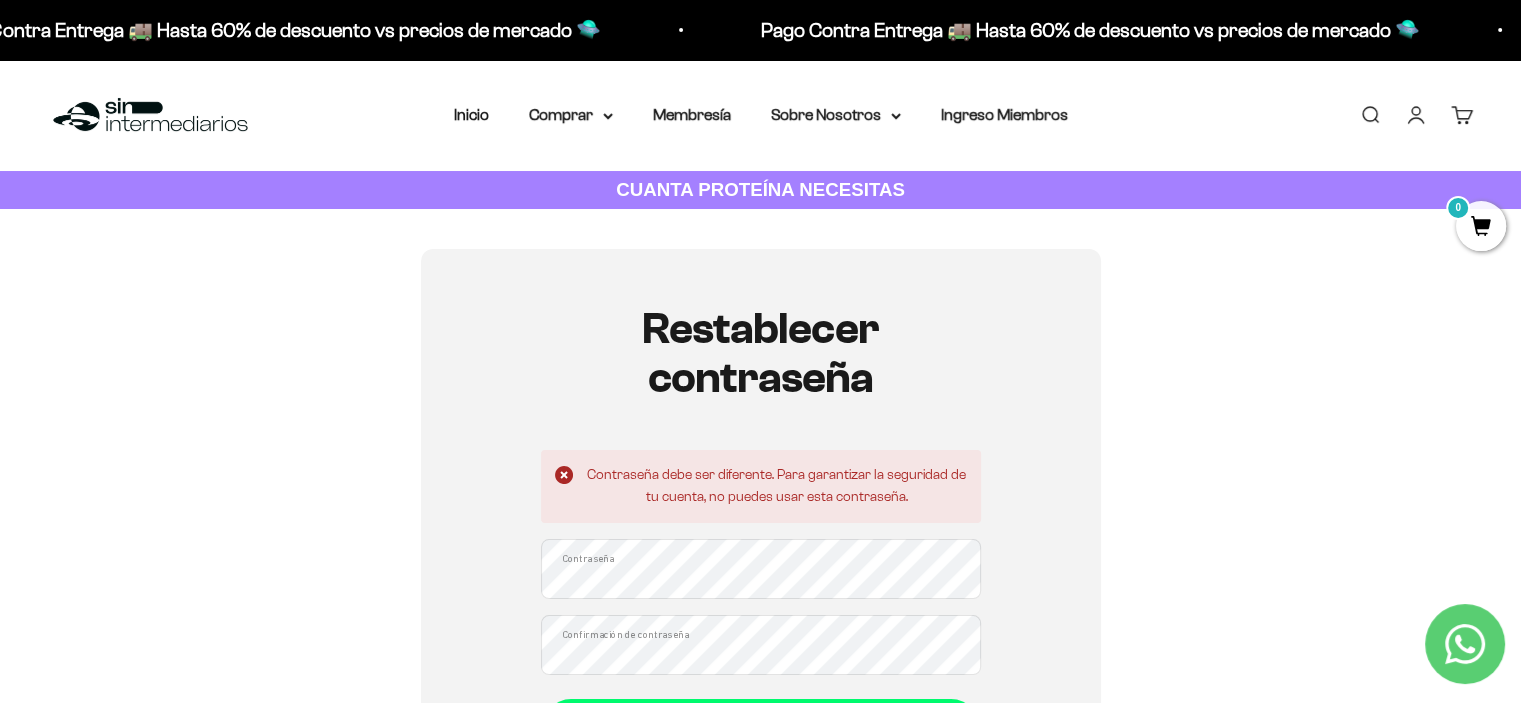 click on "Restablecer contraseña
Contraseña debe ser diferente. Para garantizar la seguridad de tu cuenta, no puedes usar esta contraseña. Contraseña Confirmación de contraseña
Restablecer" at bounding box center (761, 532) 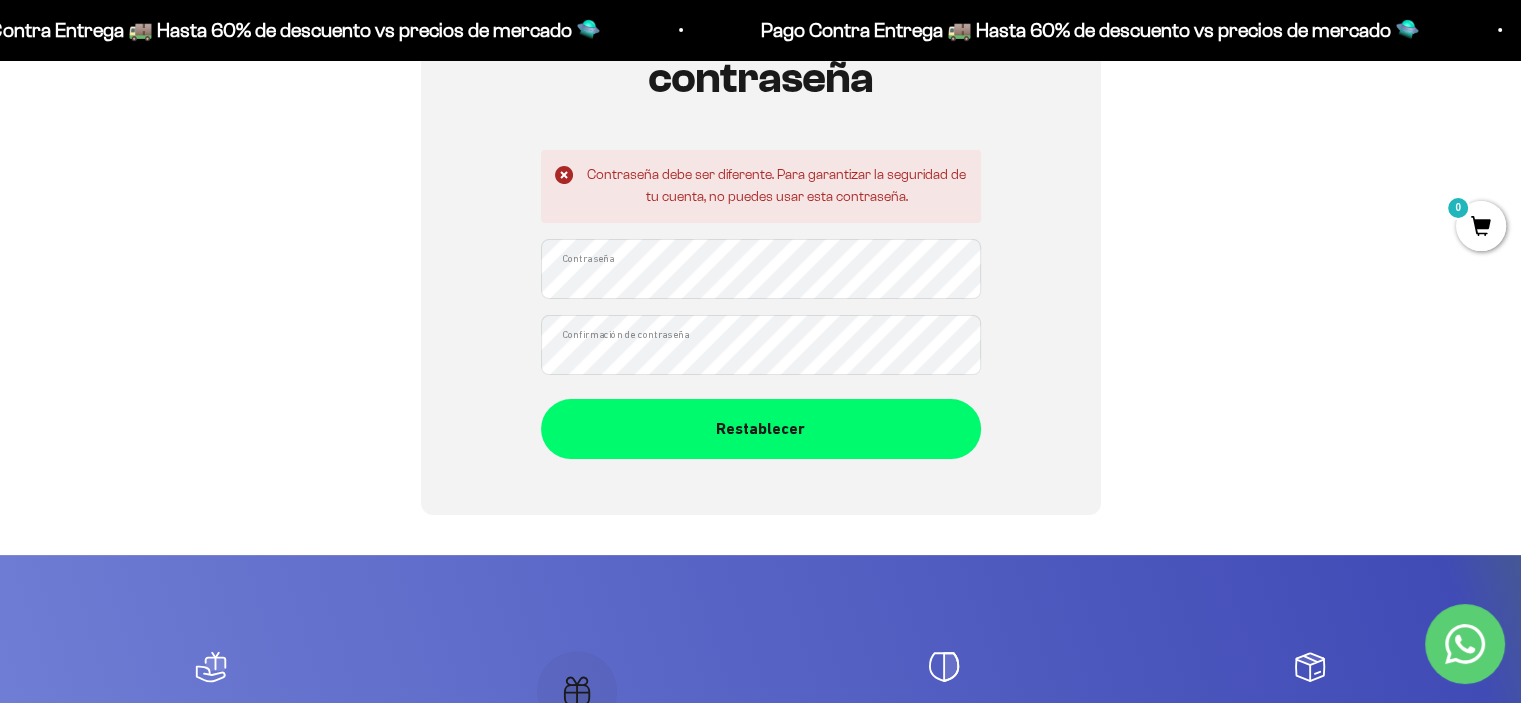 click on "Restablecer contraseña
Contraseña debe ser diferente. Para garantizar la seguridad de tu cuenta, no puedes usar esta contraseña. Contraseña Confirmación de contraseña
Restablecer" at bounding box center (761, 232) 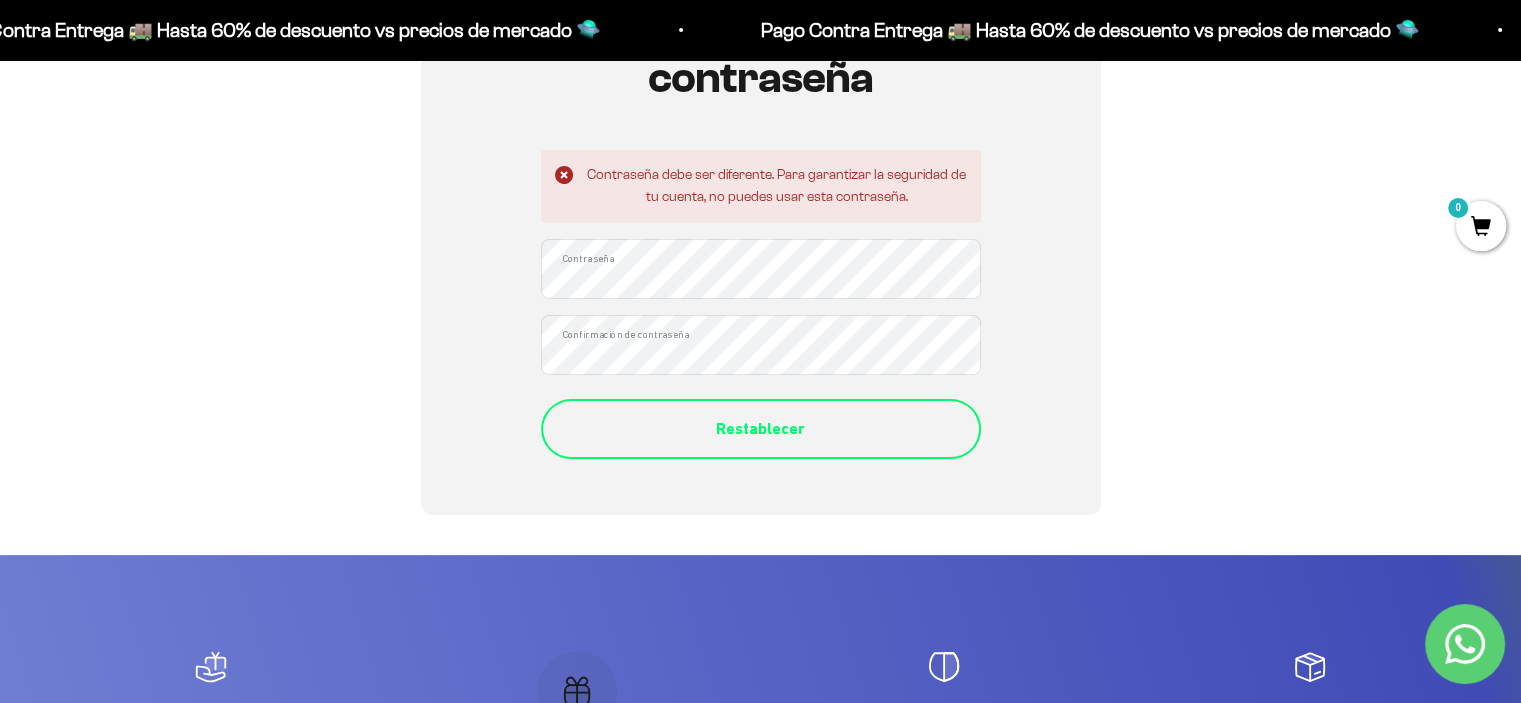 click on "Restablecer" at bounding box center [761, 429] 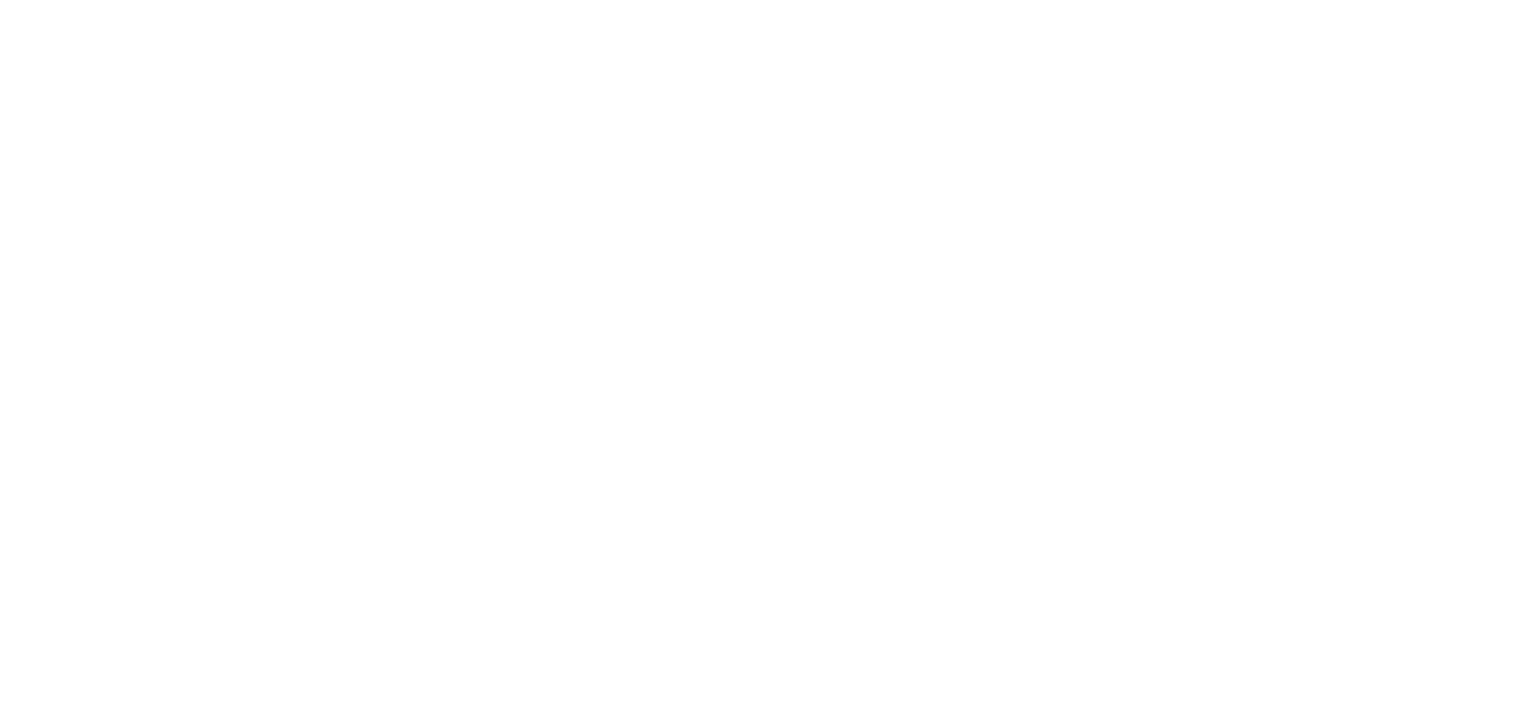 scroll, scrollTop: 0, scrollLeft: 0, axis: both 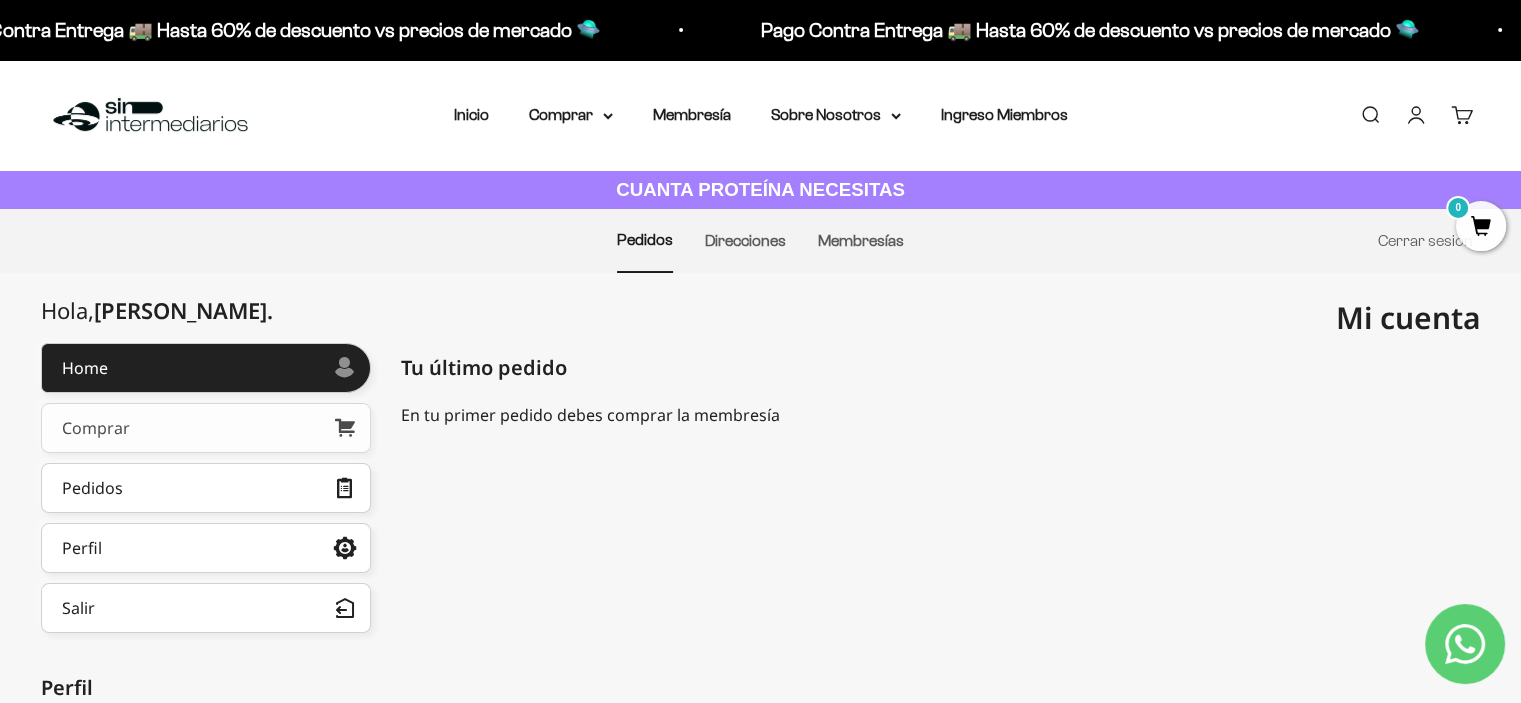 click on "Comprar" at bounding box center (206, 428) 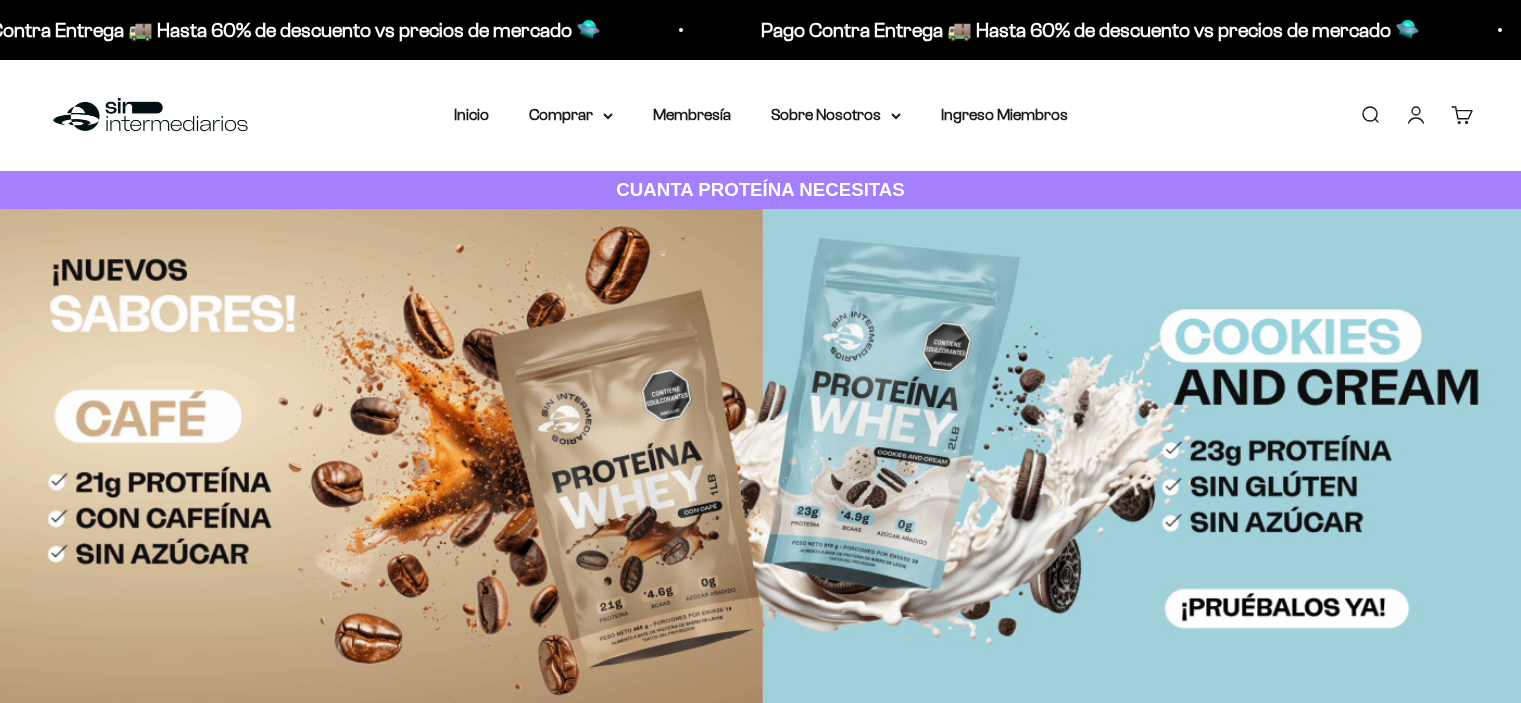 scroll, scrollTop: 0, scrollLeft: 0, axis: both 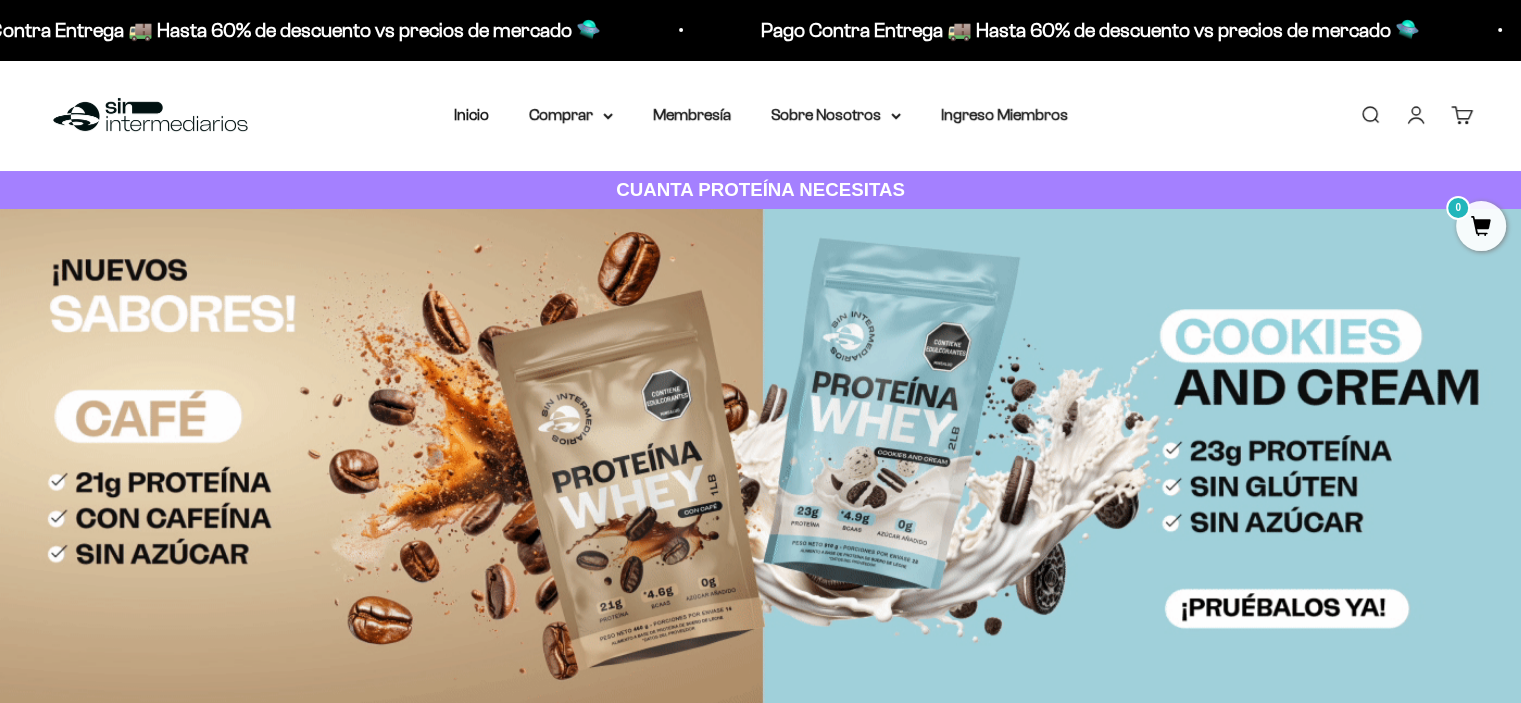 click on "0" at bounding box center (1473, 107) 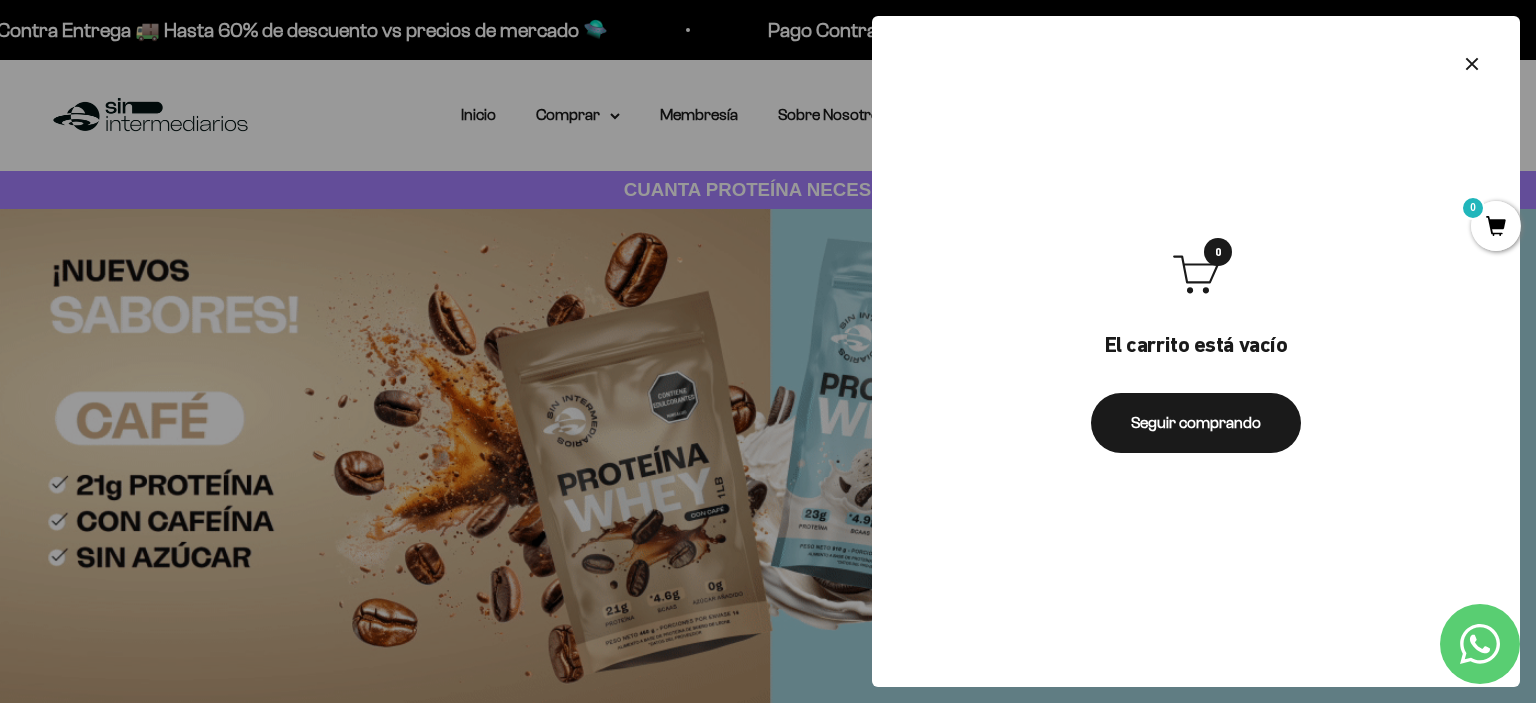 click on "0" at bounding box center (1496, 226) 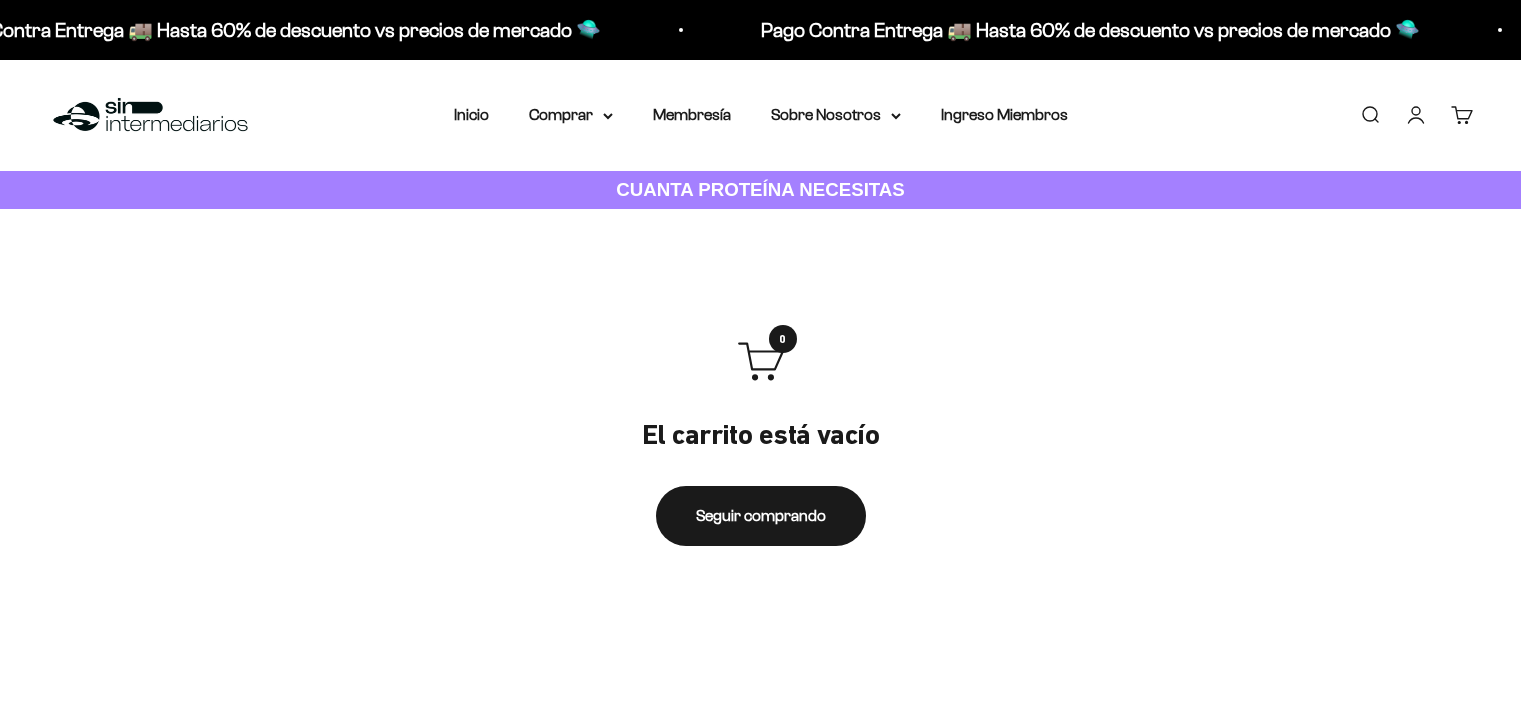 scroll, scrollTop: 0, scrollLeft: 0, axis: both 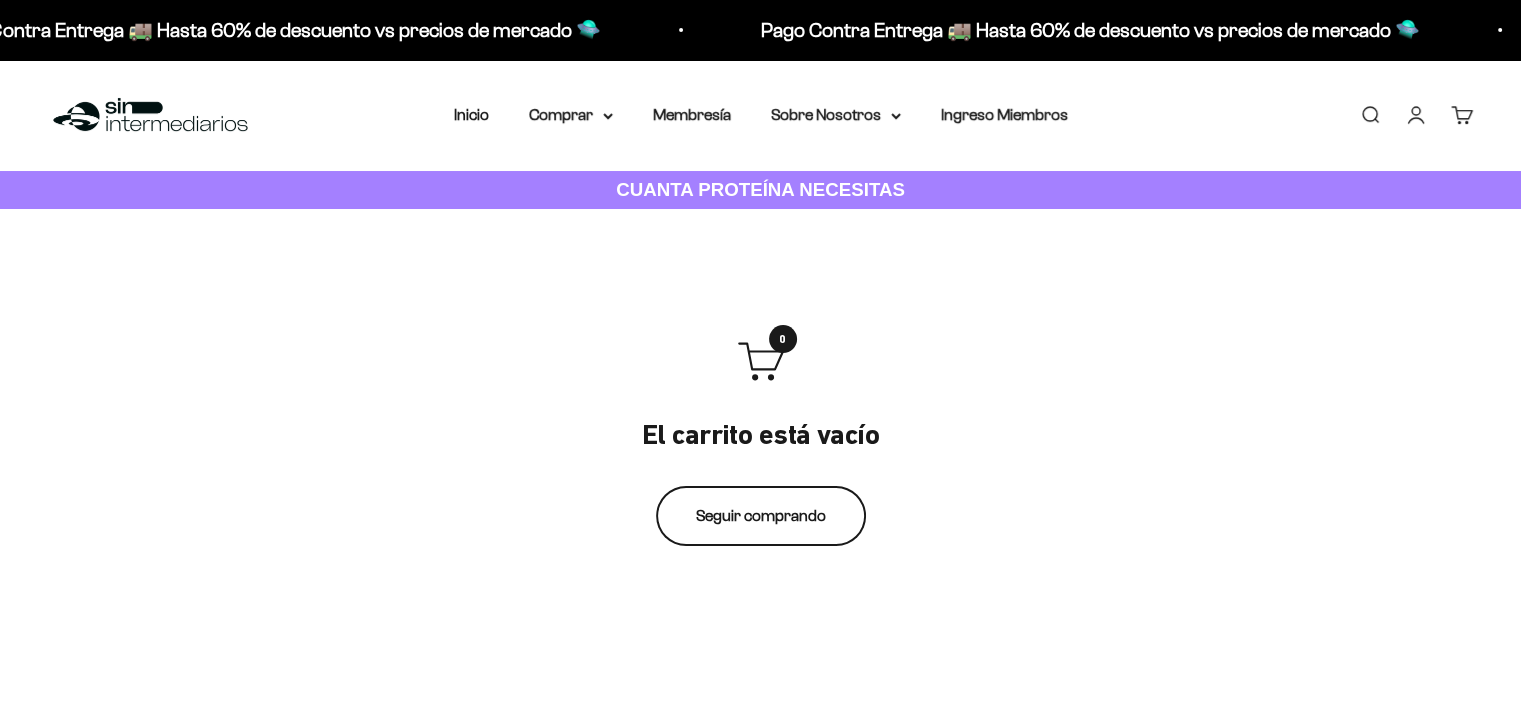 click on "Seguir comprando" at bounding box center (761, 516) 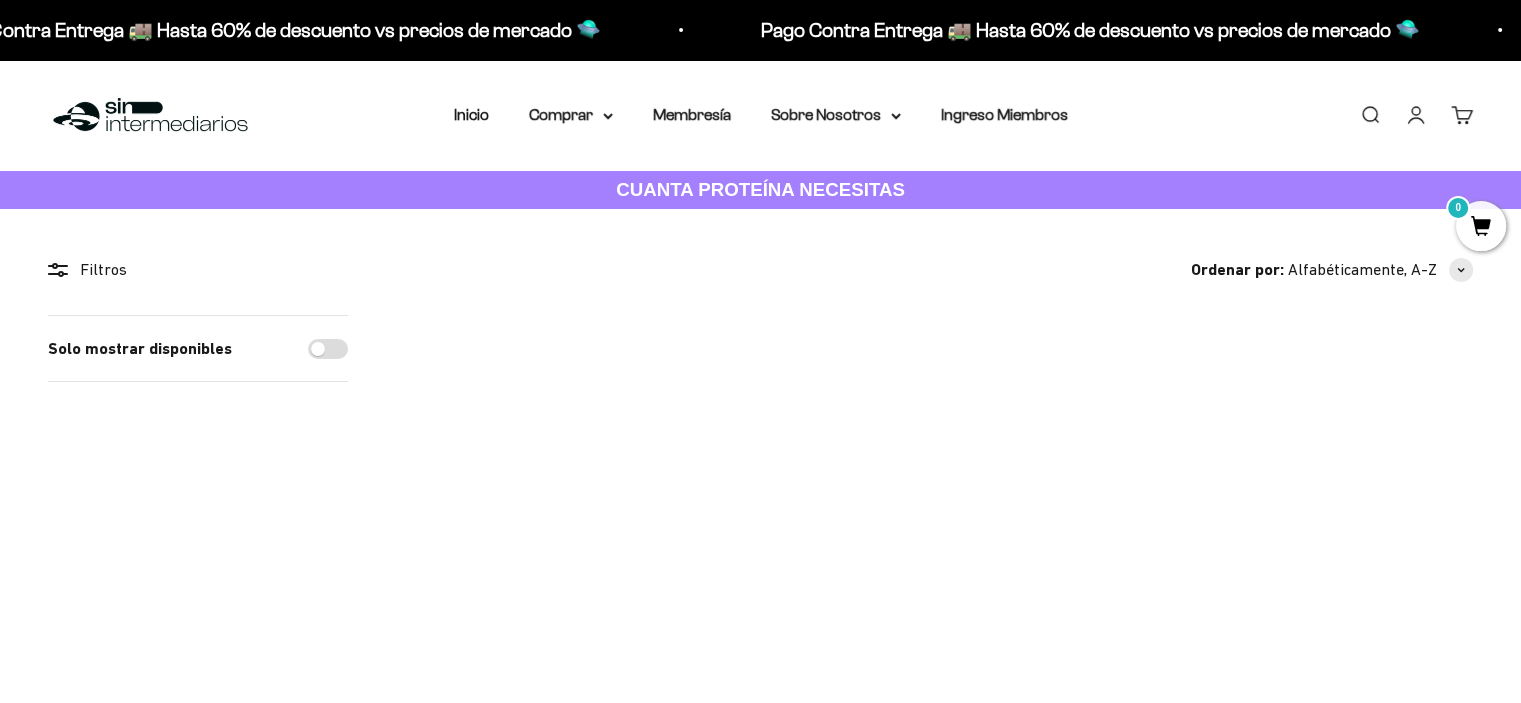 scroll, scrollTop: 200, scrollLeft: 0, axis: vertical 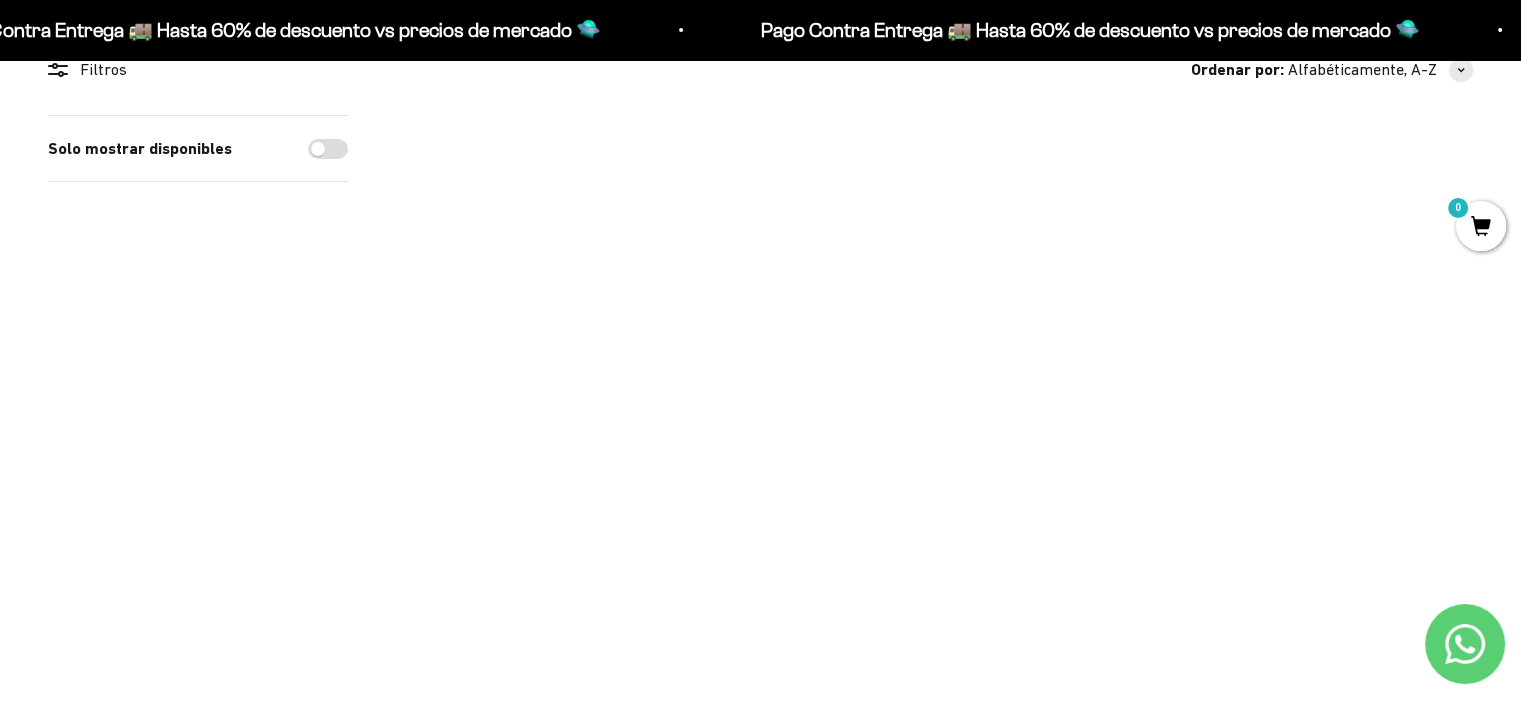 click at bounding box center [1450, 288] 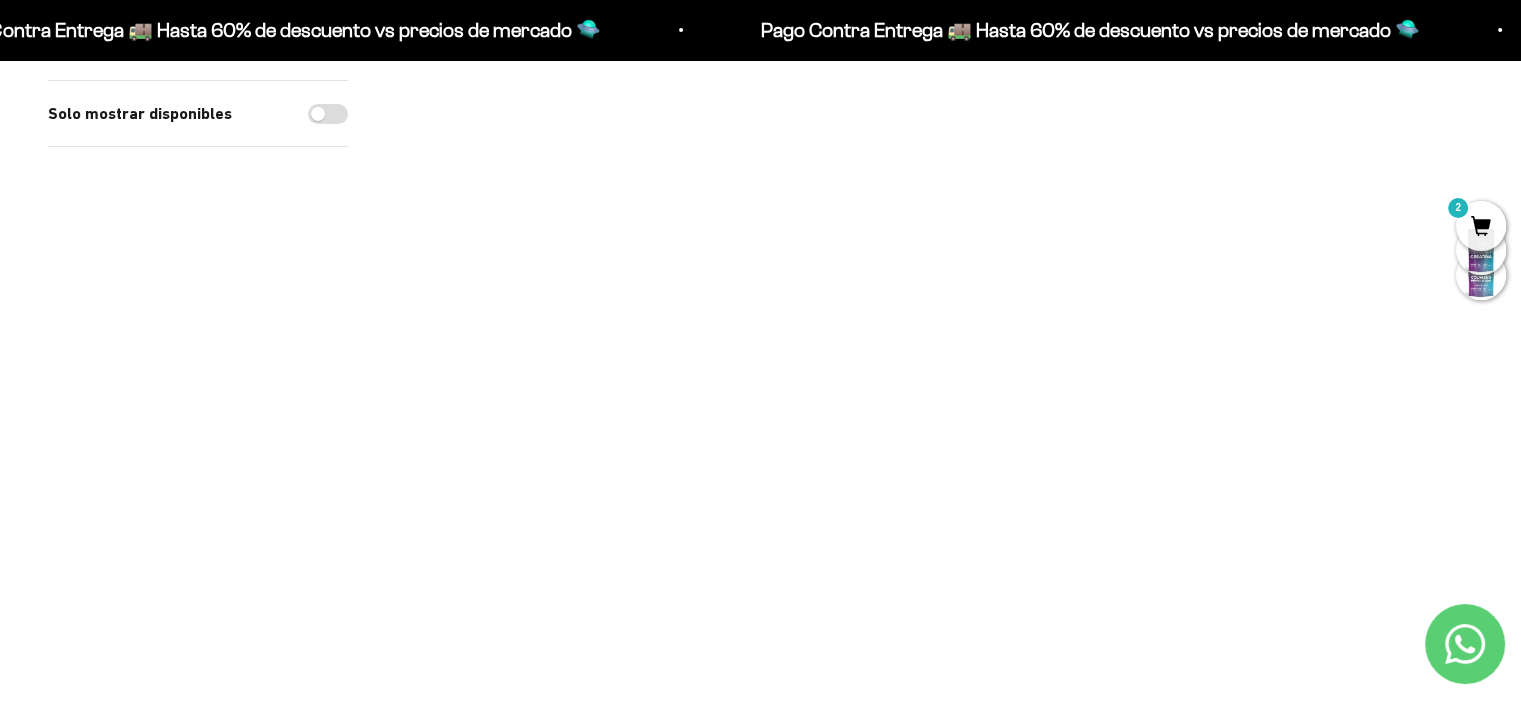 scroll, scrollTop: 400, scrollLeft: 0, axis: vertical 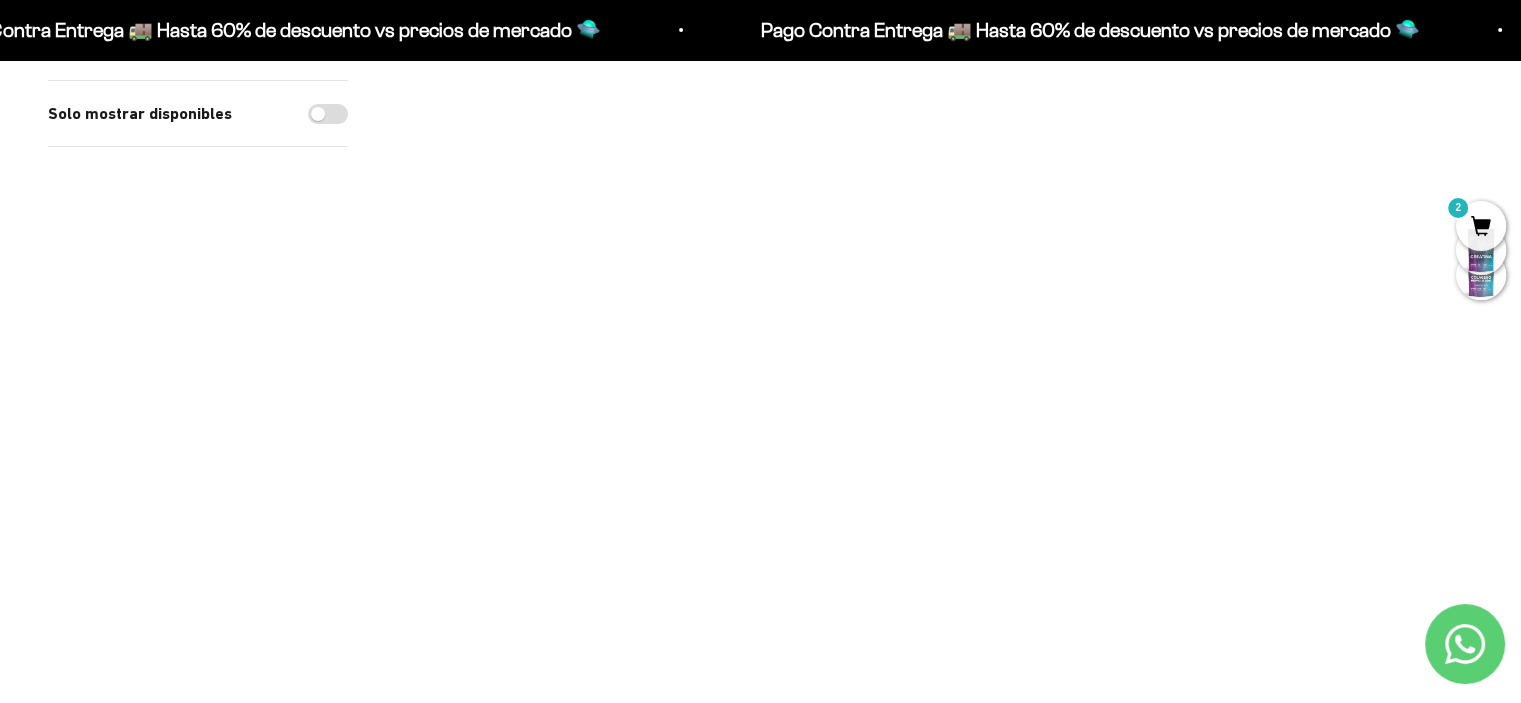 click at bounding box center [1231, 487] 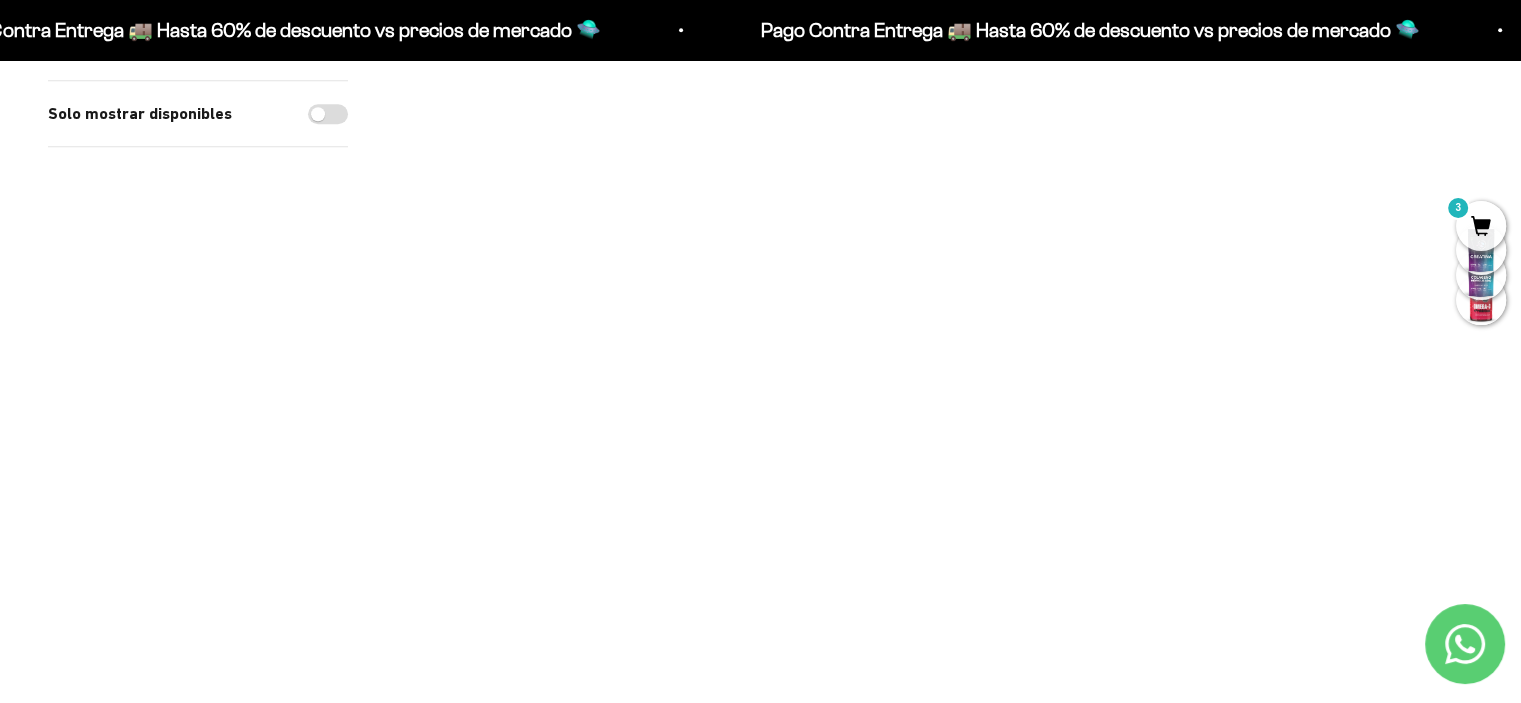 scroll, scrollTop: 2000, scrollLeft: 0, axis: vertical 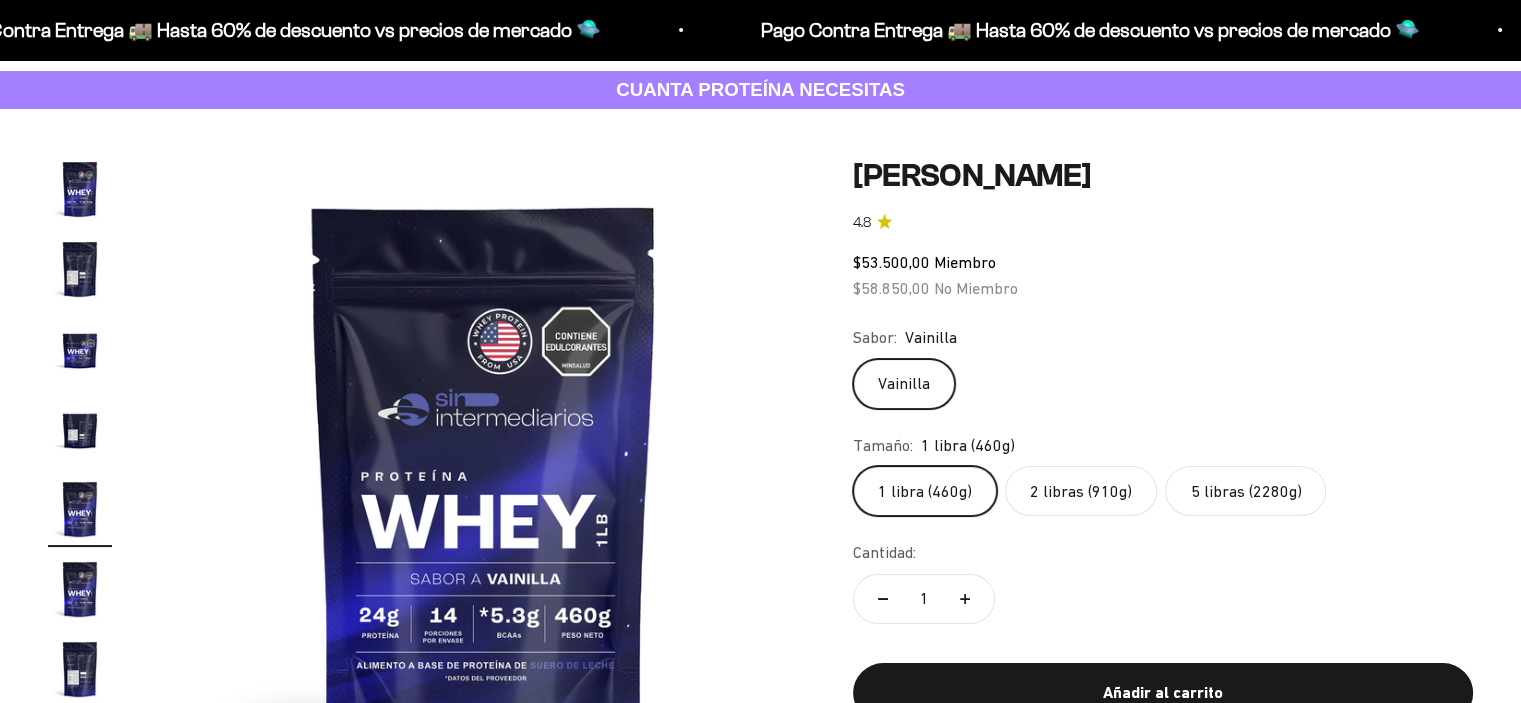 click on "2 libras (910g)" 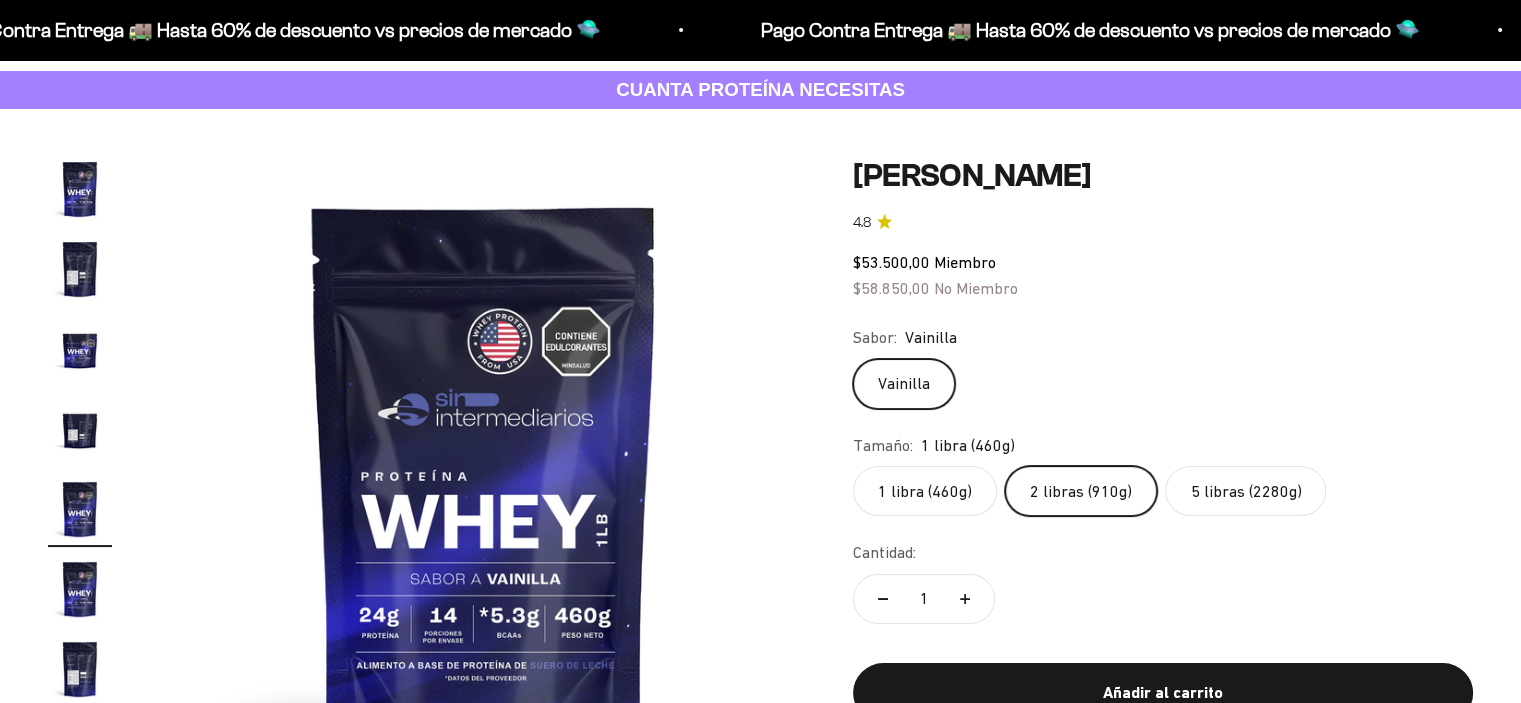scroll, scrollTop: 0, scrollLeft: 0, axis: both 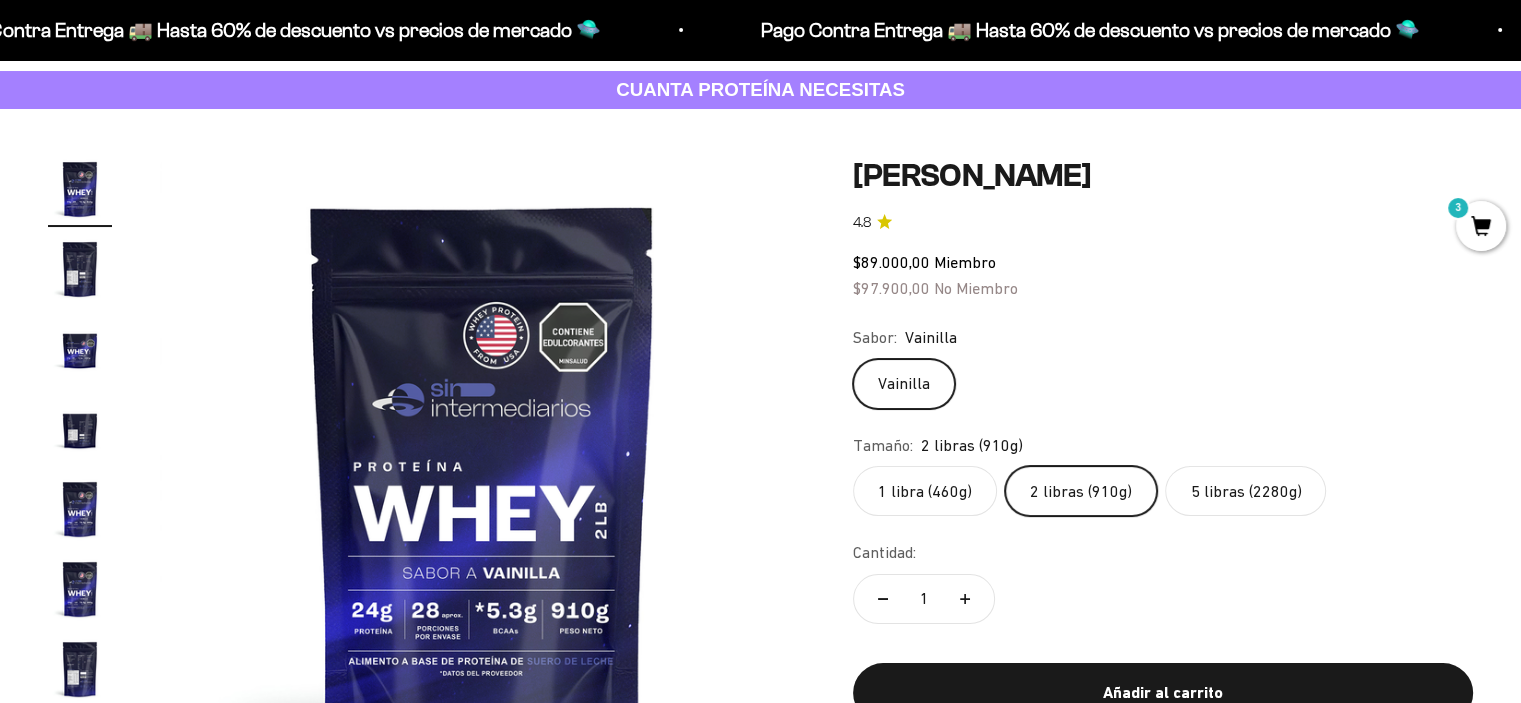 click on "Vainilla" 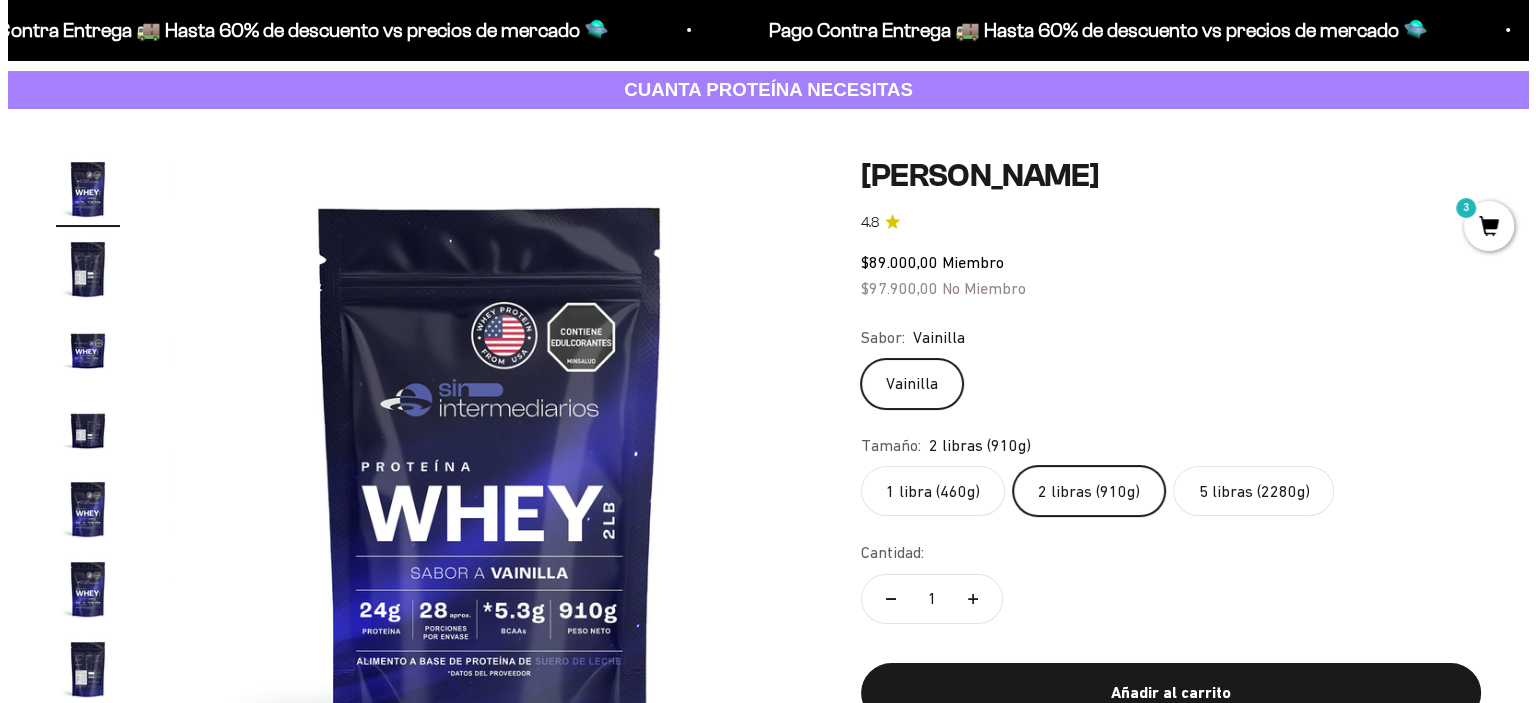 scroll, scrollTop: 300, scrollLeft: 0, axis: vertical 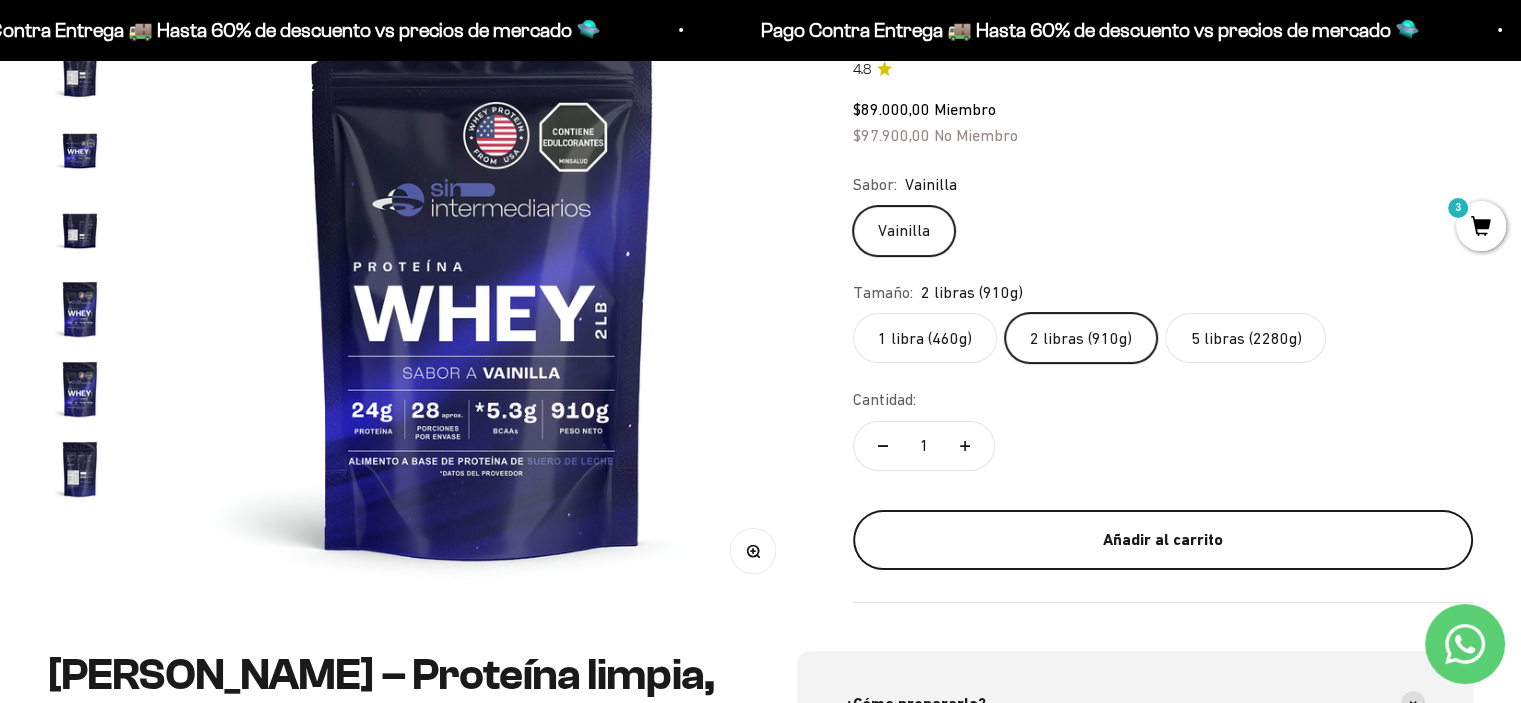 click on "Añadir al carrito" at bounding box center (1163, 540) 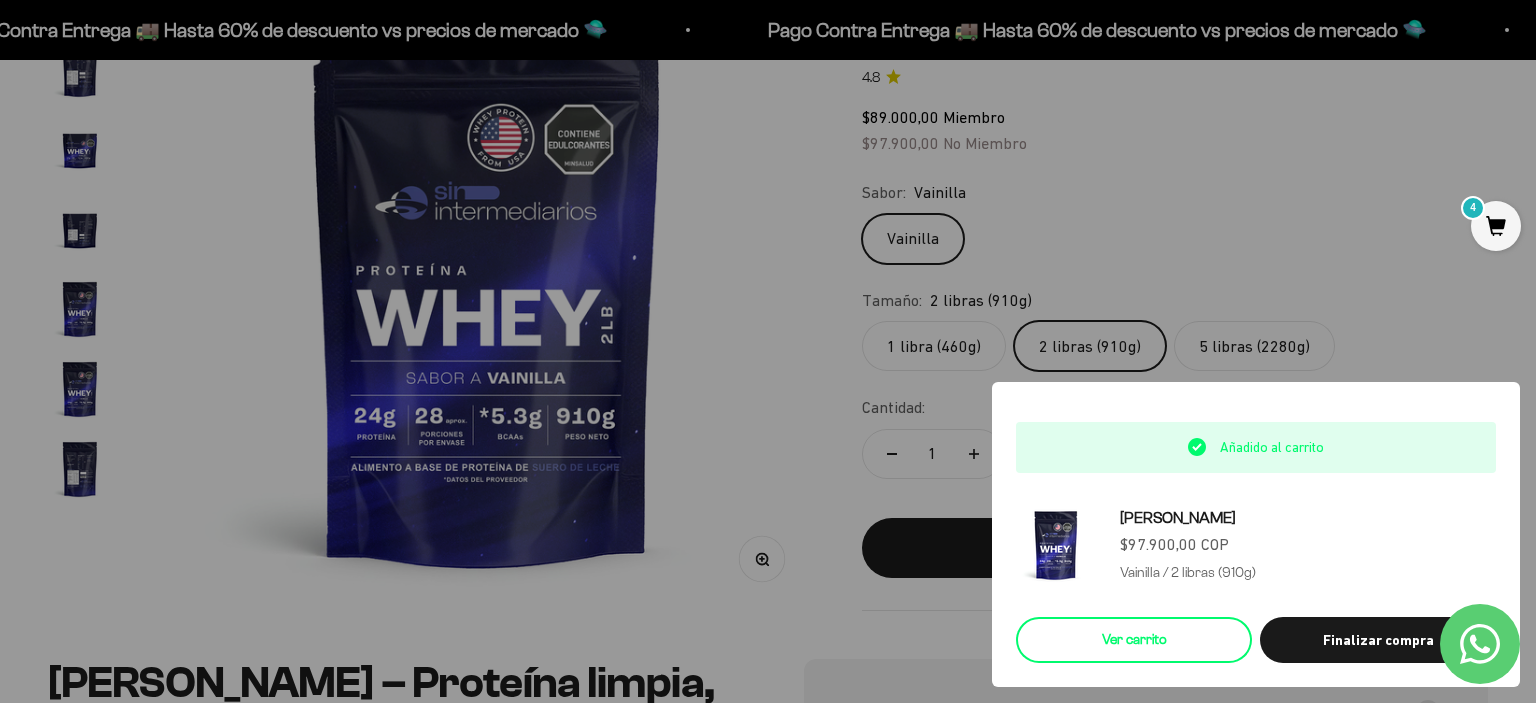 click on "Ver carrito" at bounding box center (1134, 640) 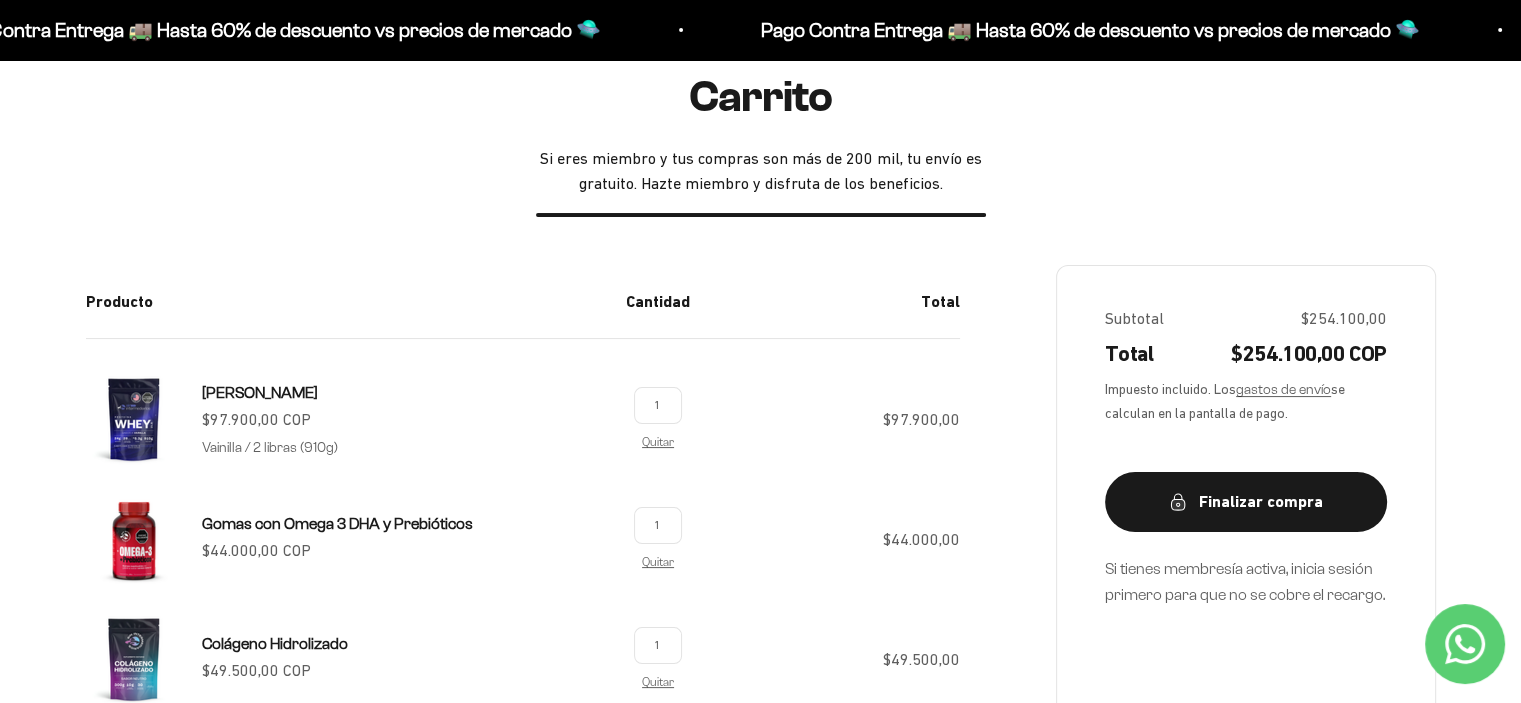 scroll, scrollTop: 400, scrollLeft: 0, axis: vertical 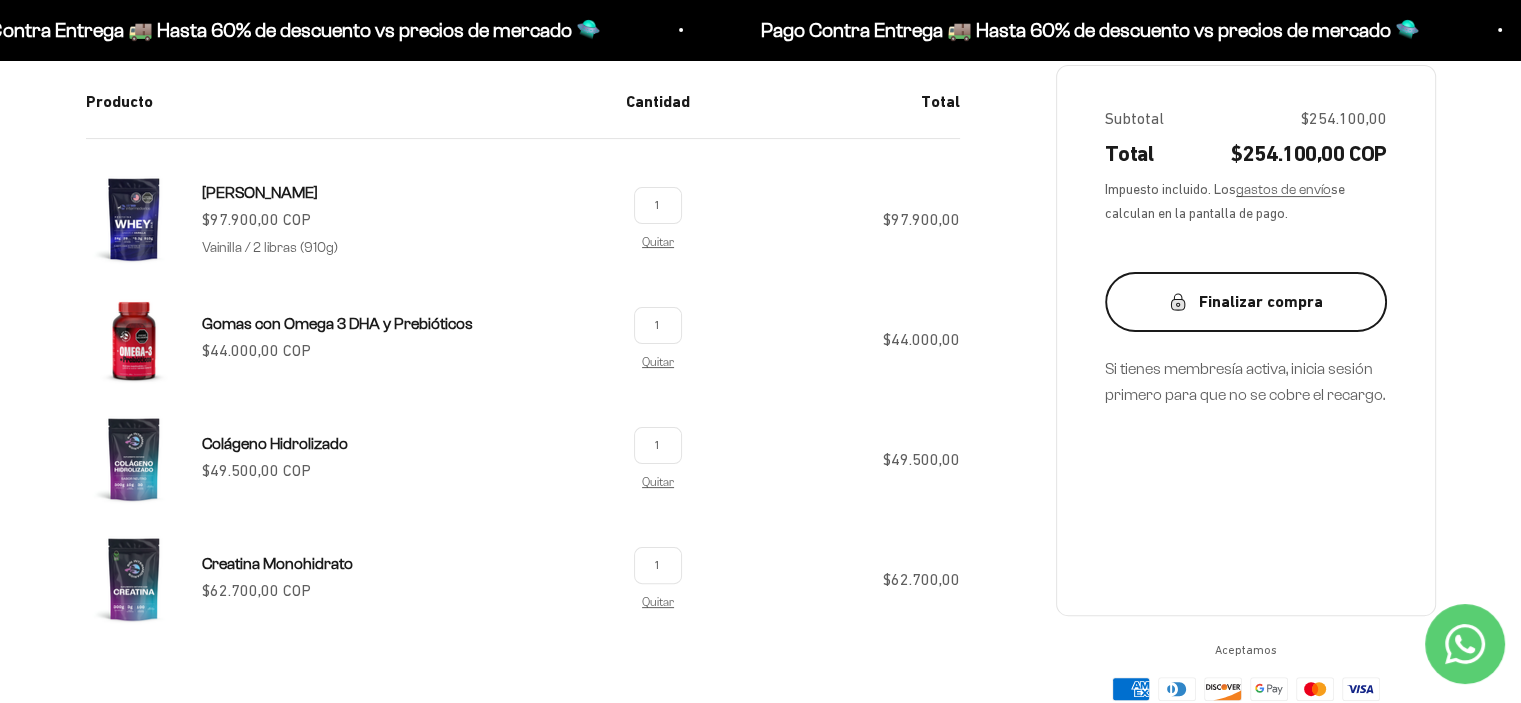 click on "Finalizar compra" at bounding box center (1246, 302) 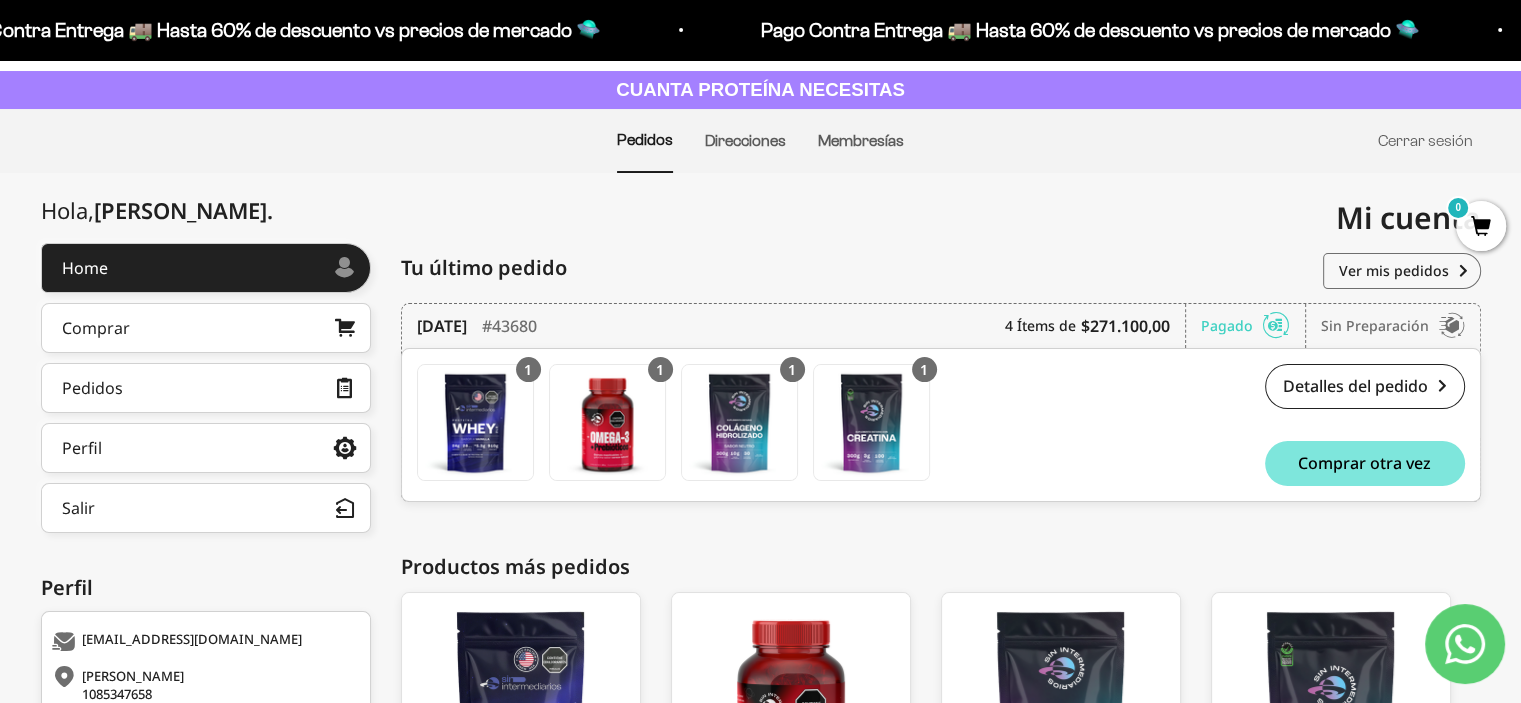 scroll, scrollTop: 200, scrollLeft: 0, axis: vertical 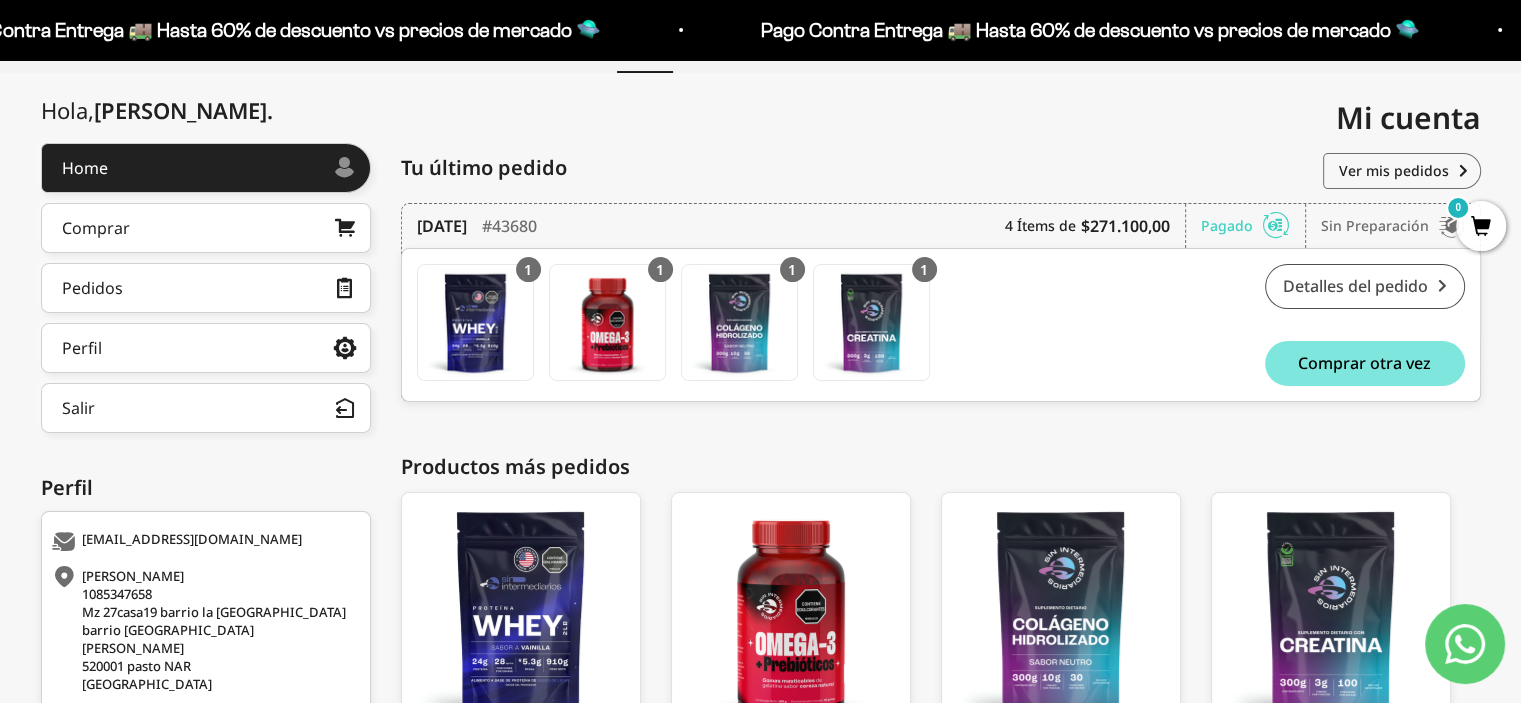 click on "Detalles del pedido" at bounding box center (1365, 286) 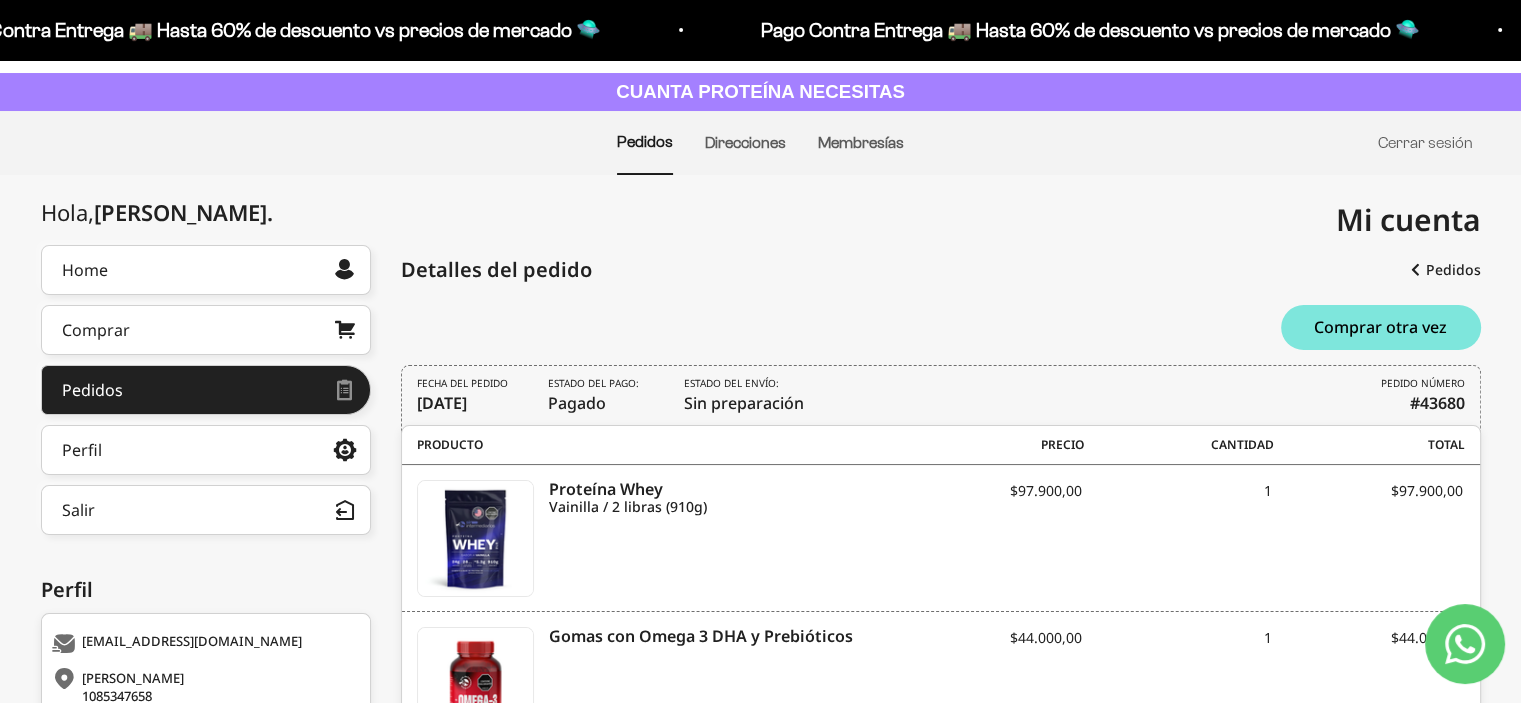 scroll, scrollTop: 198, scrollLeft: 0, axis: vertical 